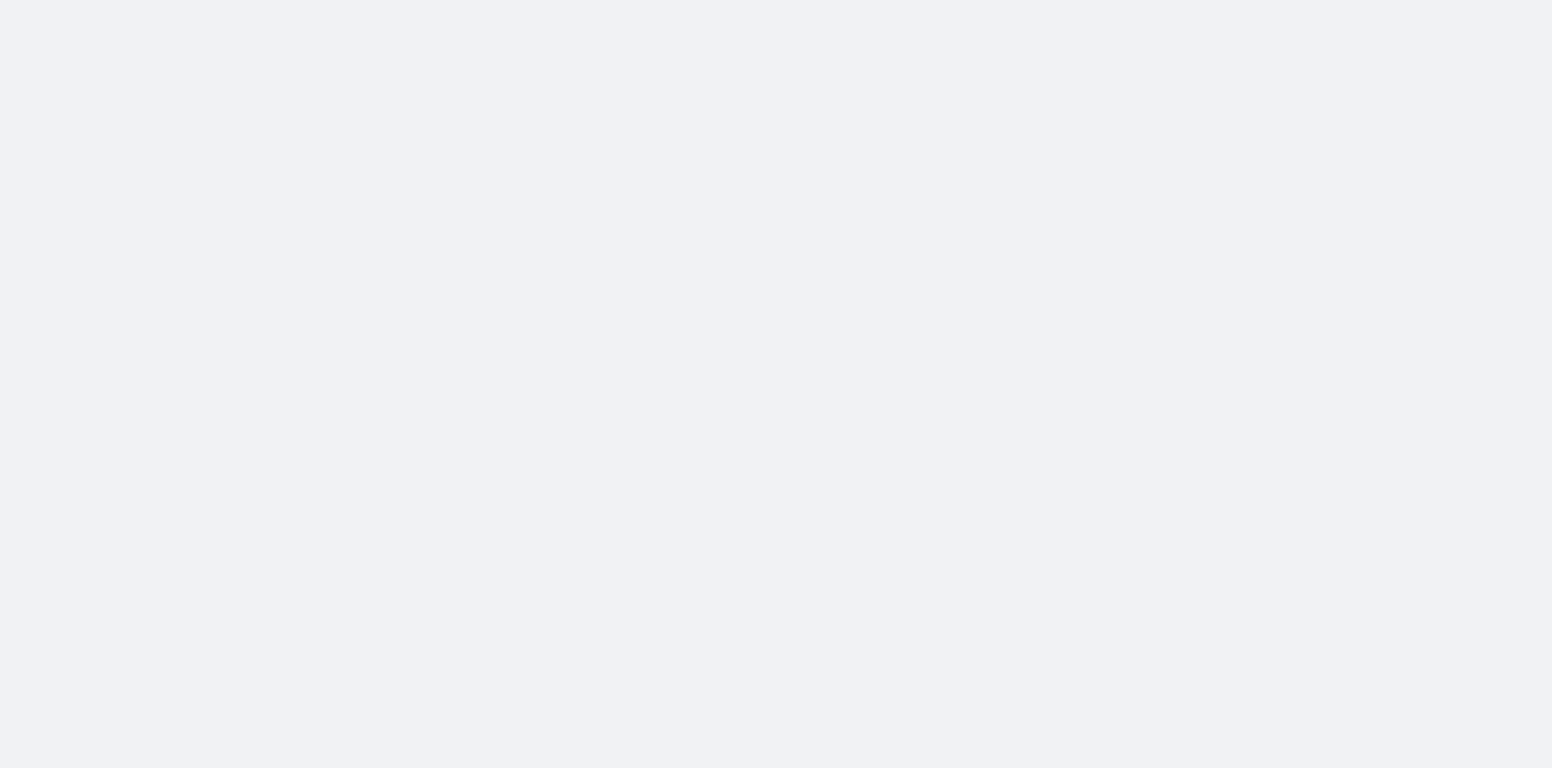 scroll, scrollTop: 0, scrollLeft: 0, axis: both 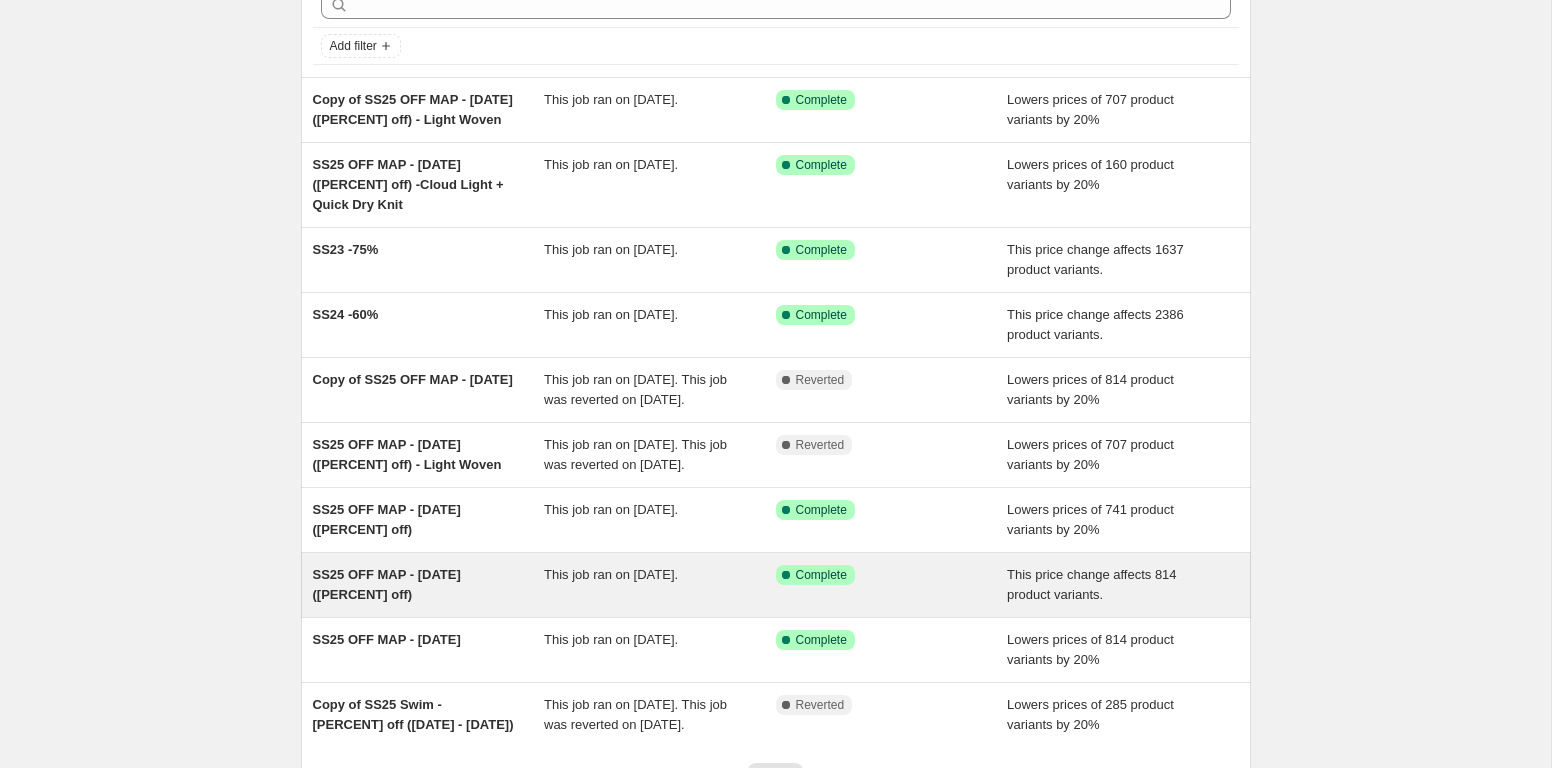 click on "SS25 OFF MAP - [DATE] ([PERCENT] off)" at bounding box center [429, 585] 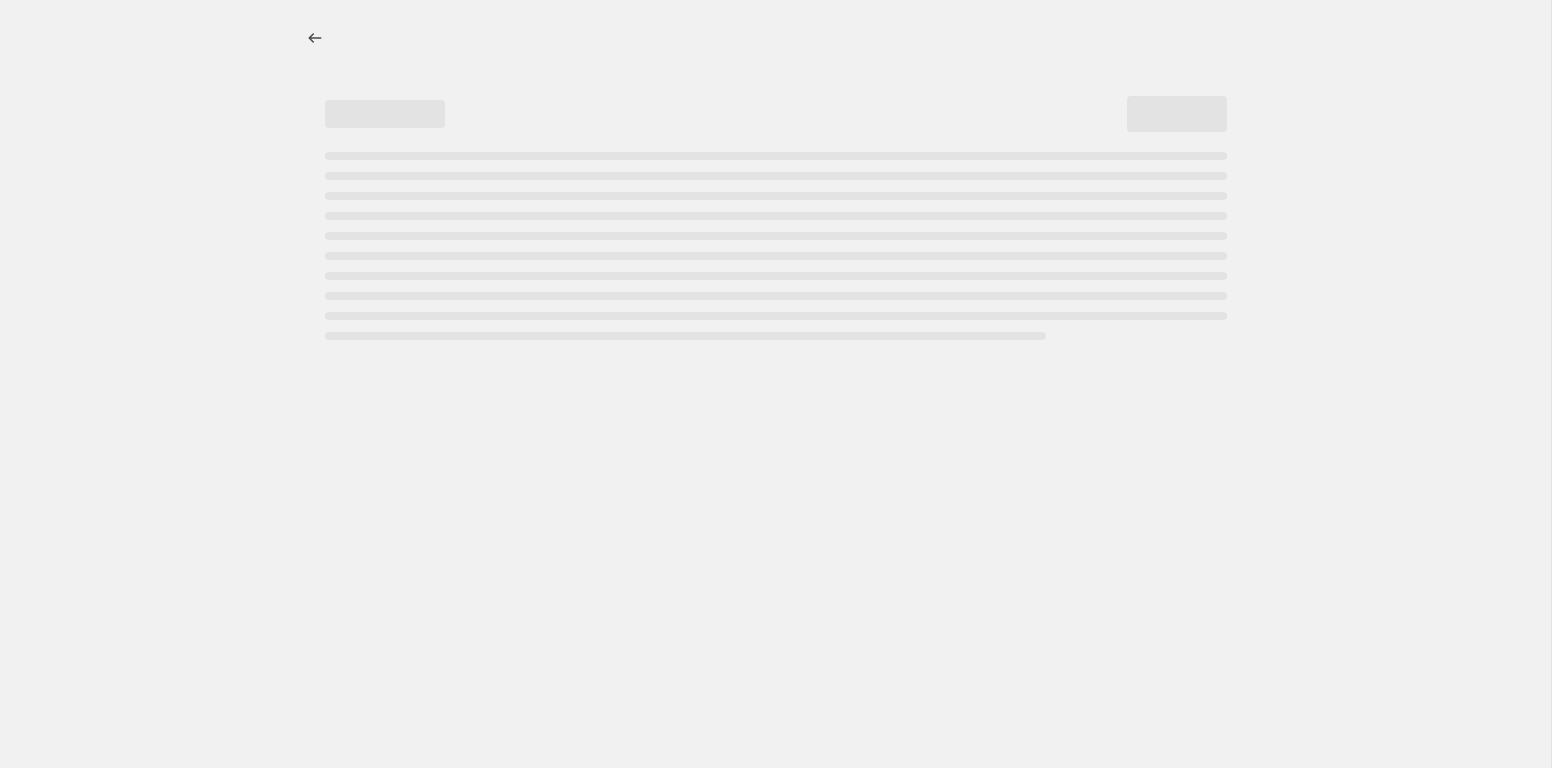 select on "pcap" 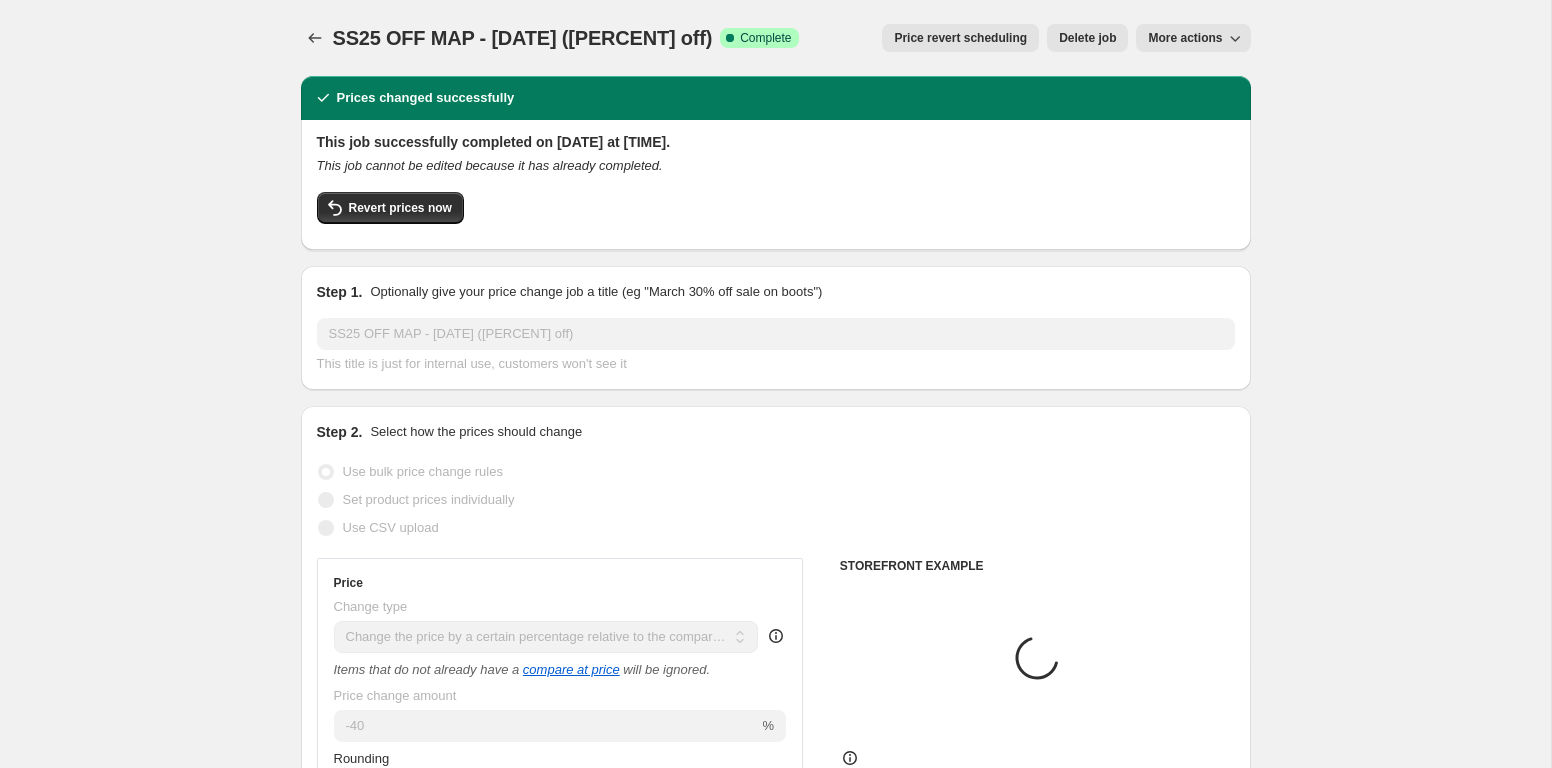 select on "collection" 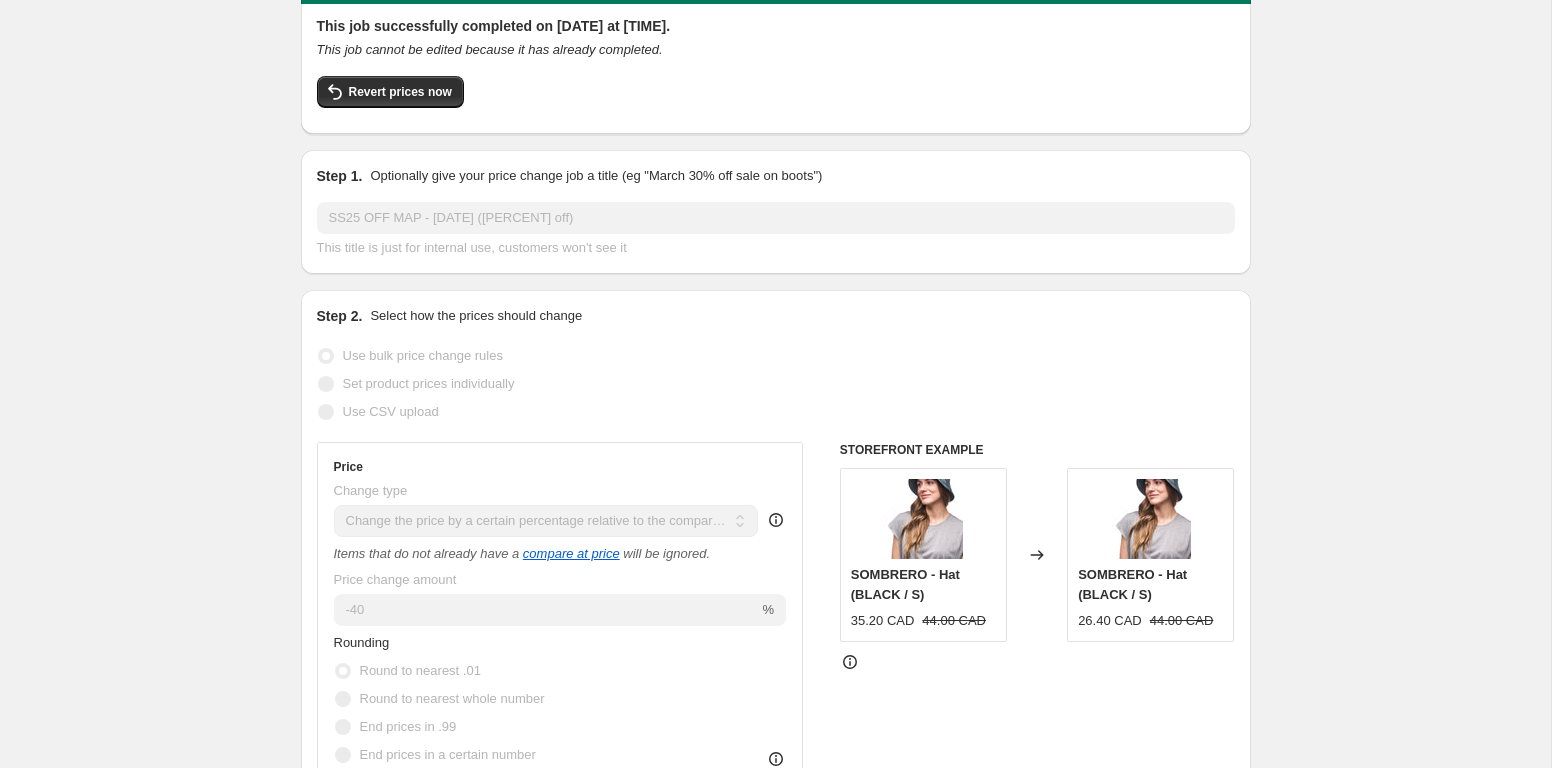 scroll, scrollTop: 0, scrollLeft: 0, axis: both 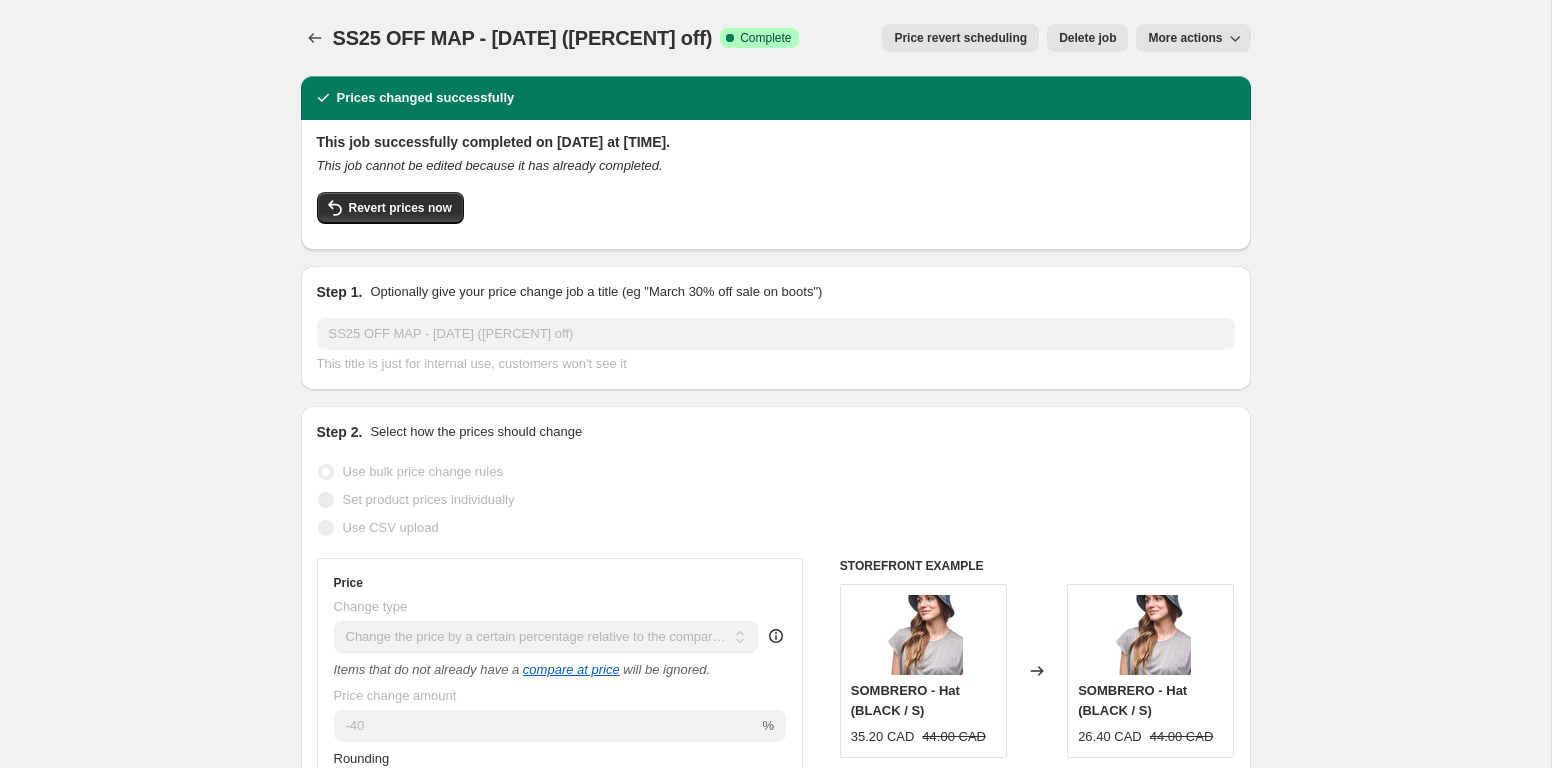 click on "More actions" at bounding box center (1185, 38) 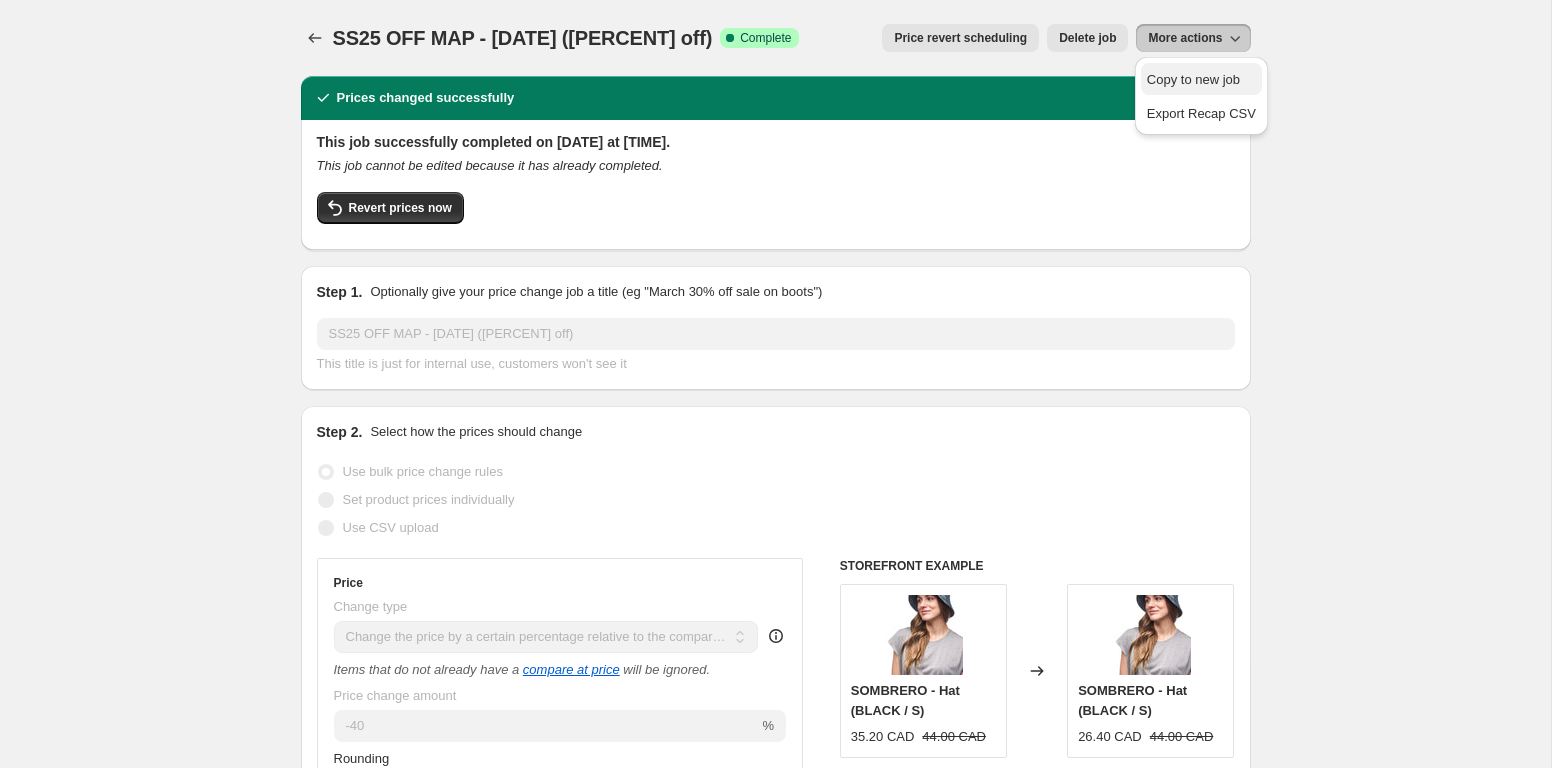 click on "Copy to new job" at bounding box center [1193, 79] 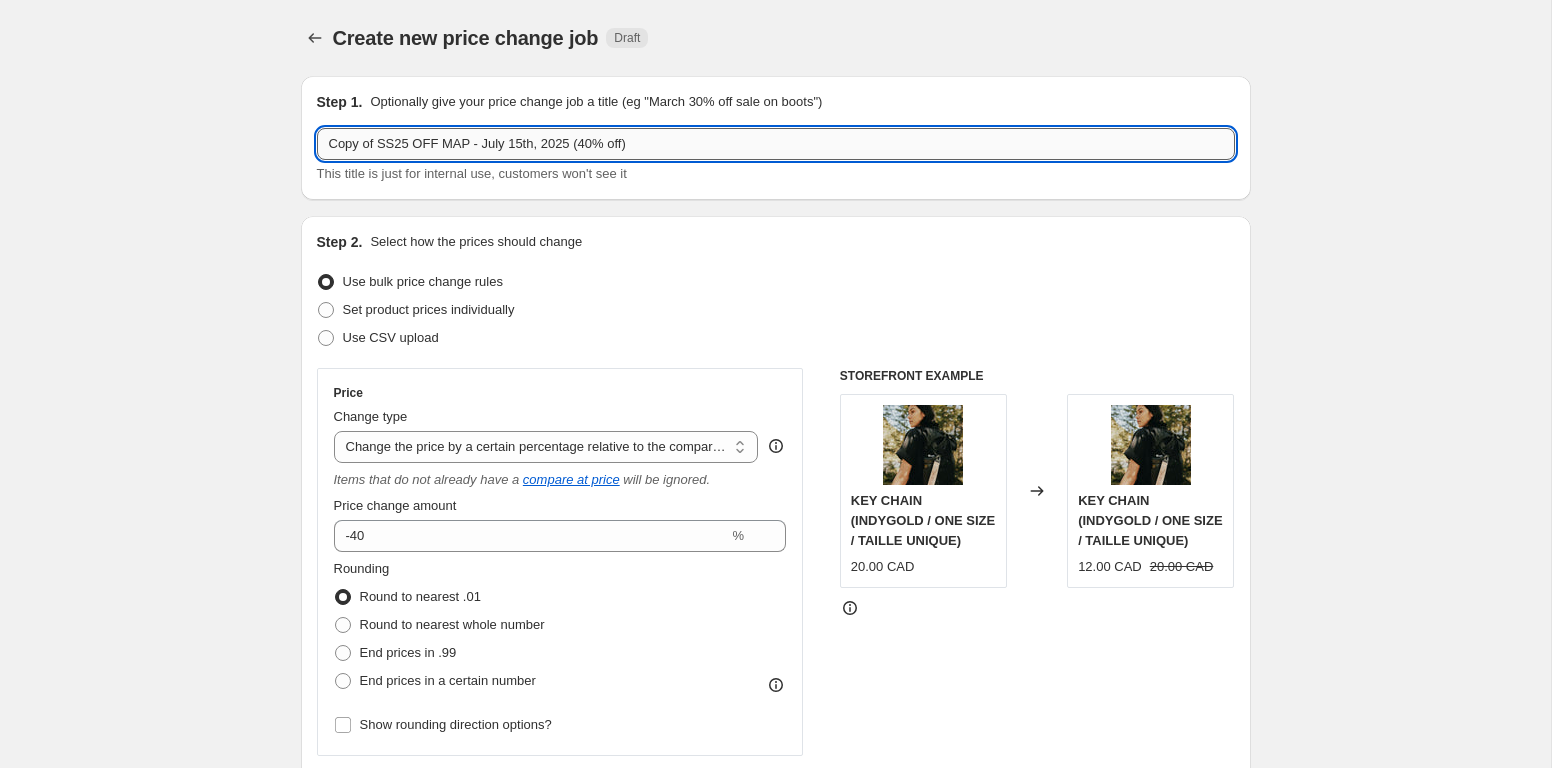 click on "Copy of SS25 OFF MAP - July 15th, 2025 (40% off)" at bounding box center (776, 144) 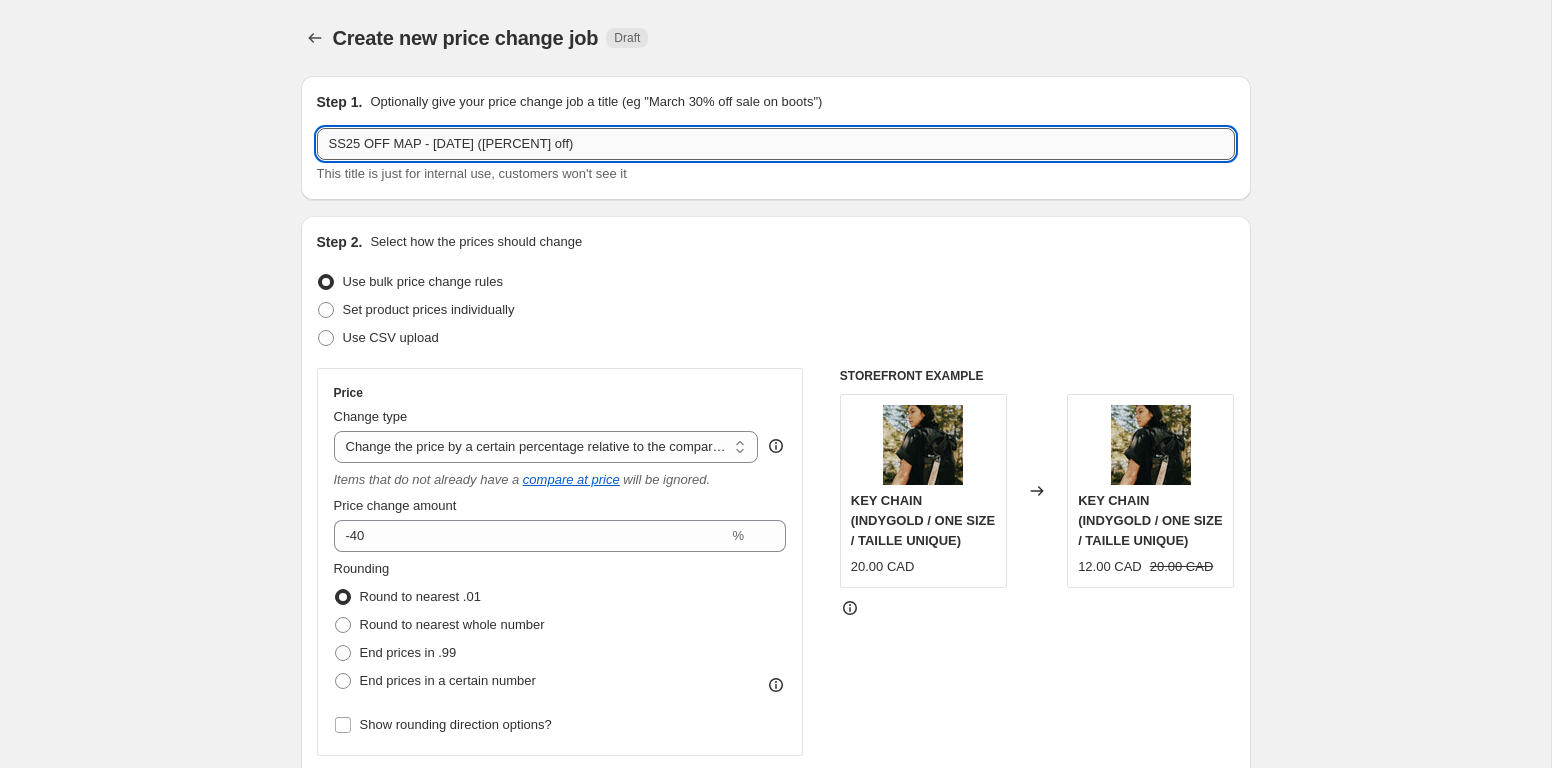 drag, startPoint x: 439, startPoint y: 148, endPoint x: 648, endPoint y: 142, distance: 209.0861 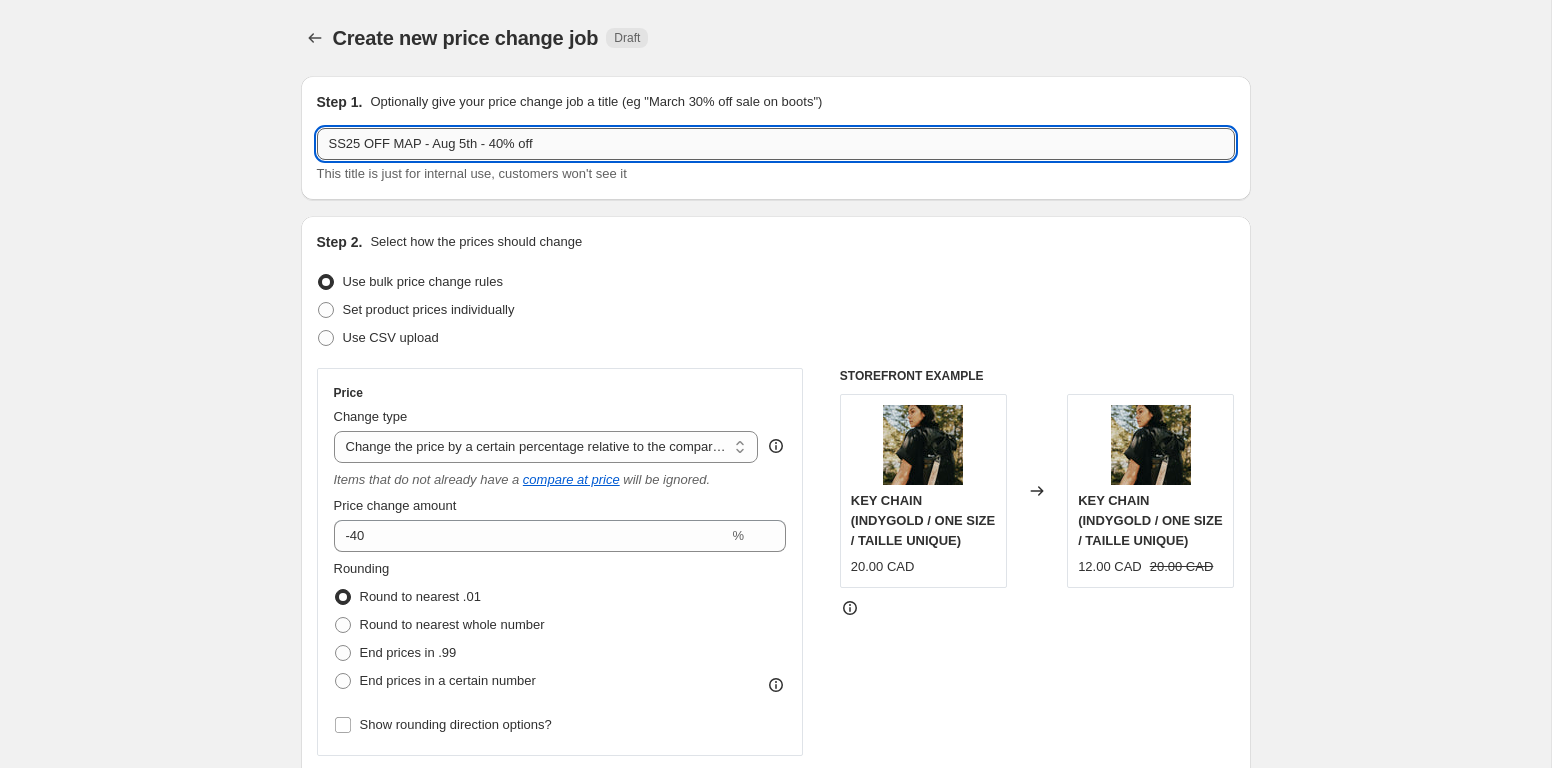 type on "SS25 OFF MAP - Aug 5th - 40% off" 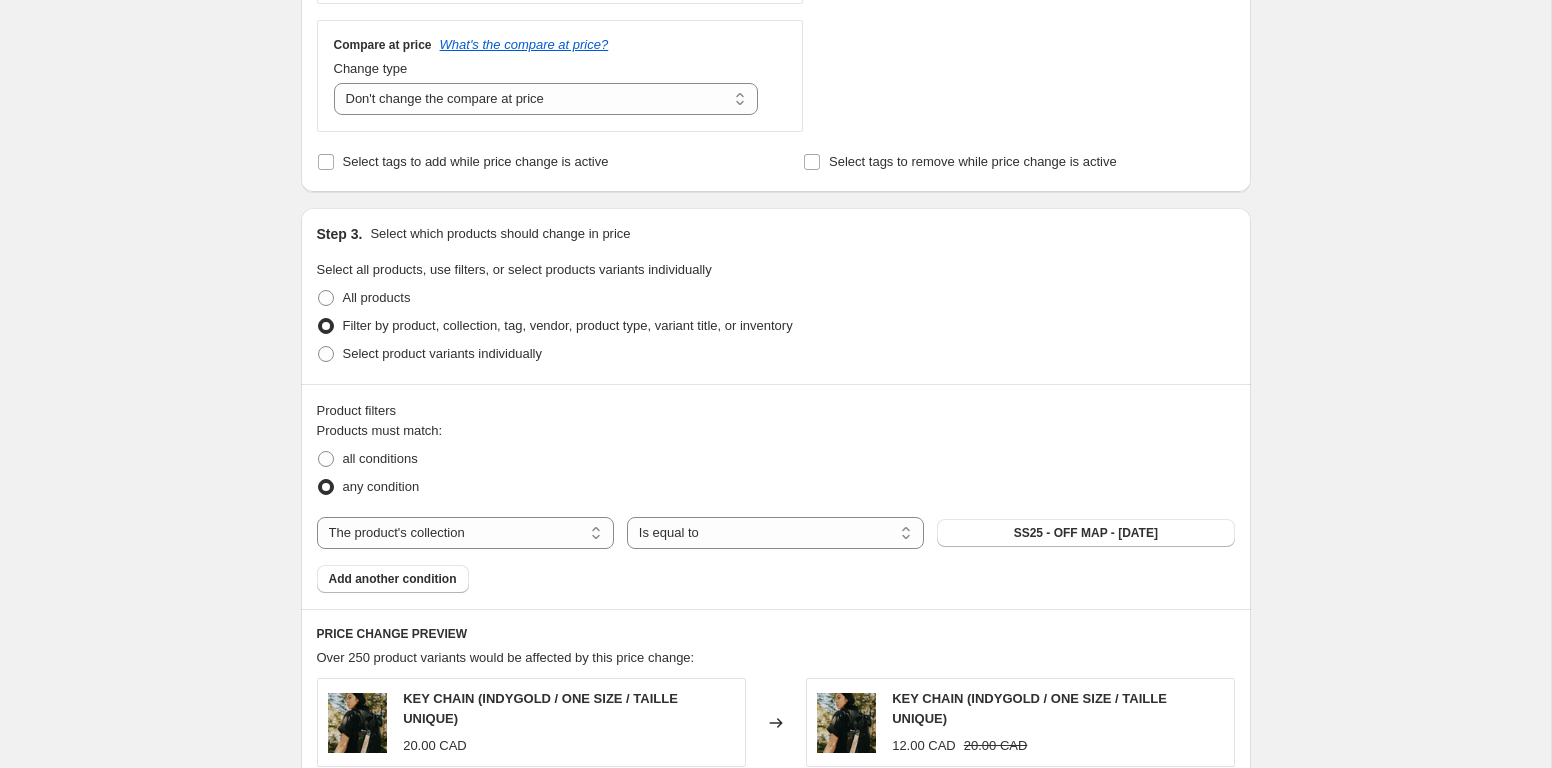 scroll, scrollTop: 795, scrollLeft: 0, axis: vertical 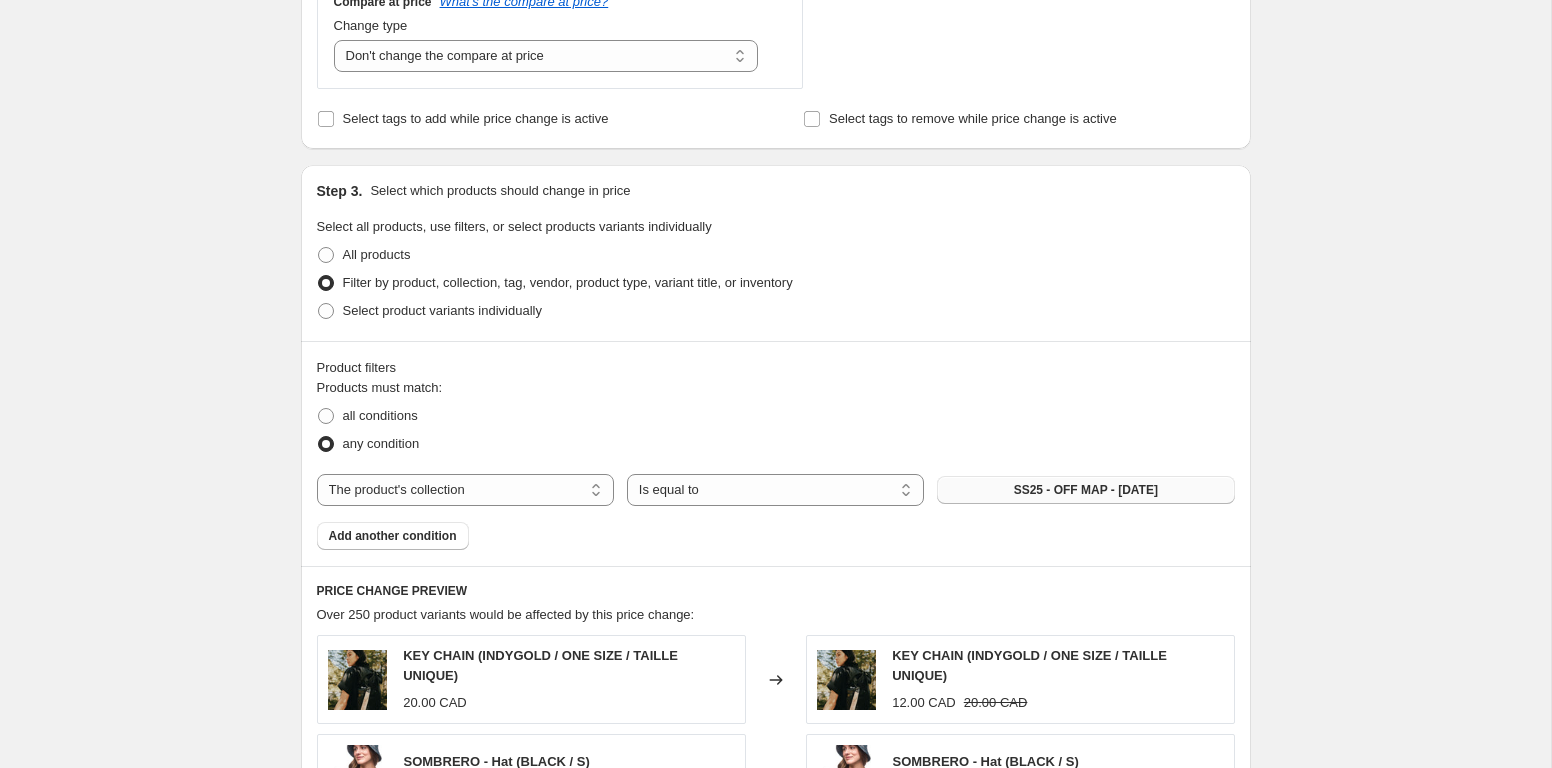 click on "SS25 - OFF MAP - [DATE]" at bounding box center (1086, 490) 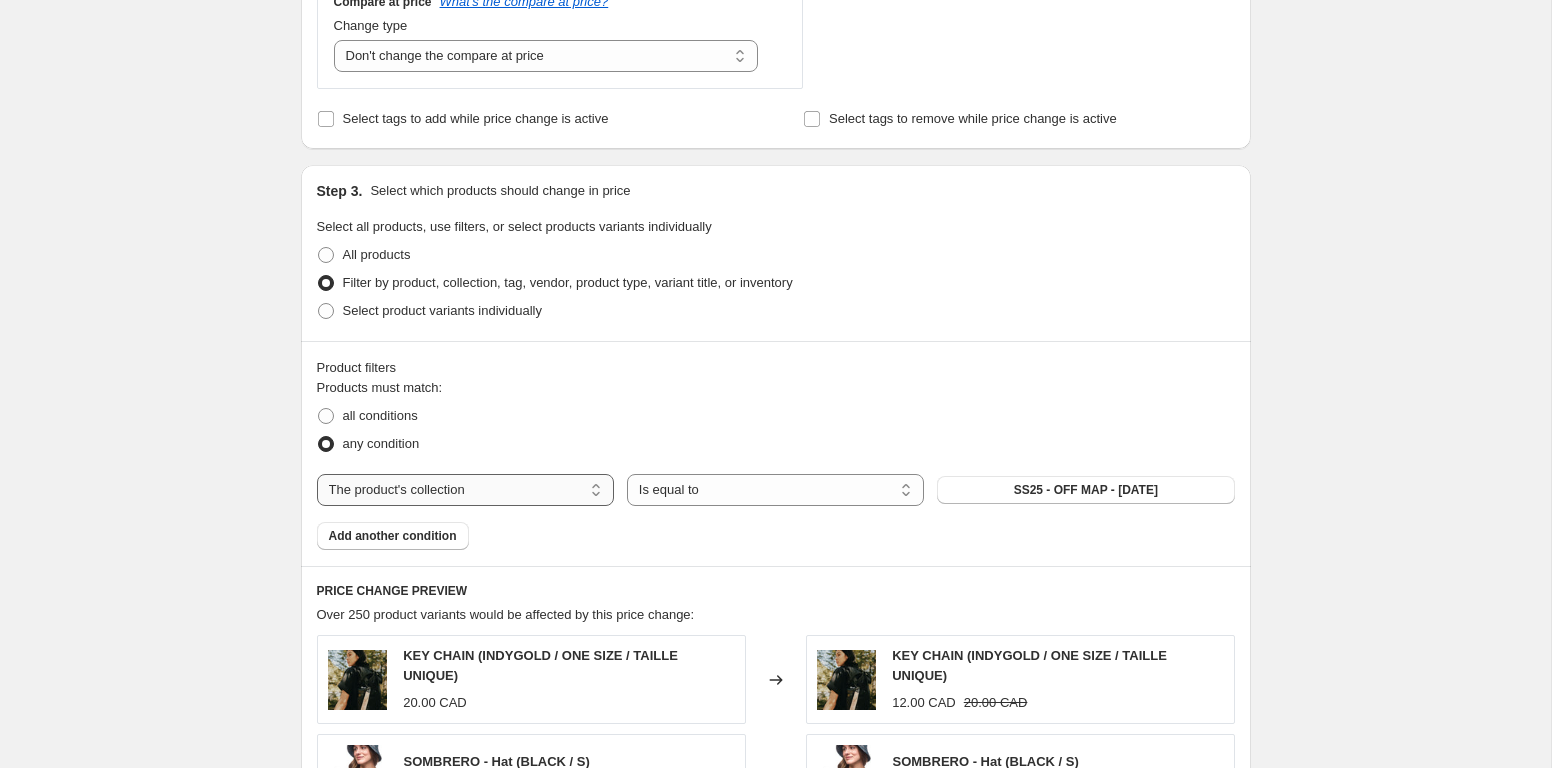 click on "The product's collection" at bounding box center (0, 0) 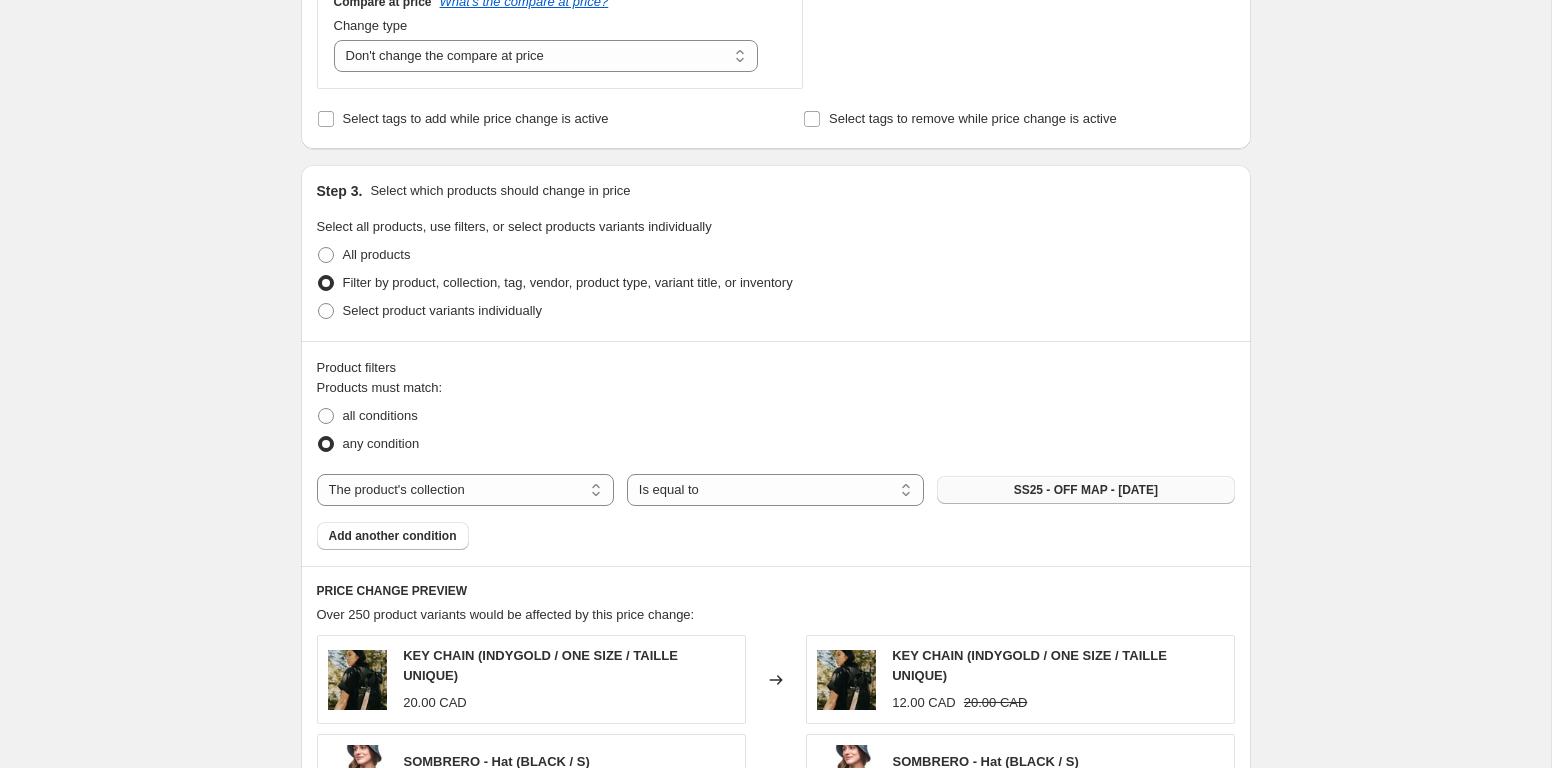 click on "SS25 - OFF MAP - [DATE]" at bounding box center [1086, 490] 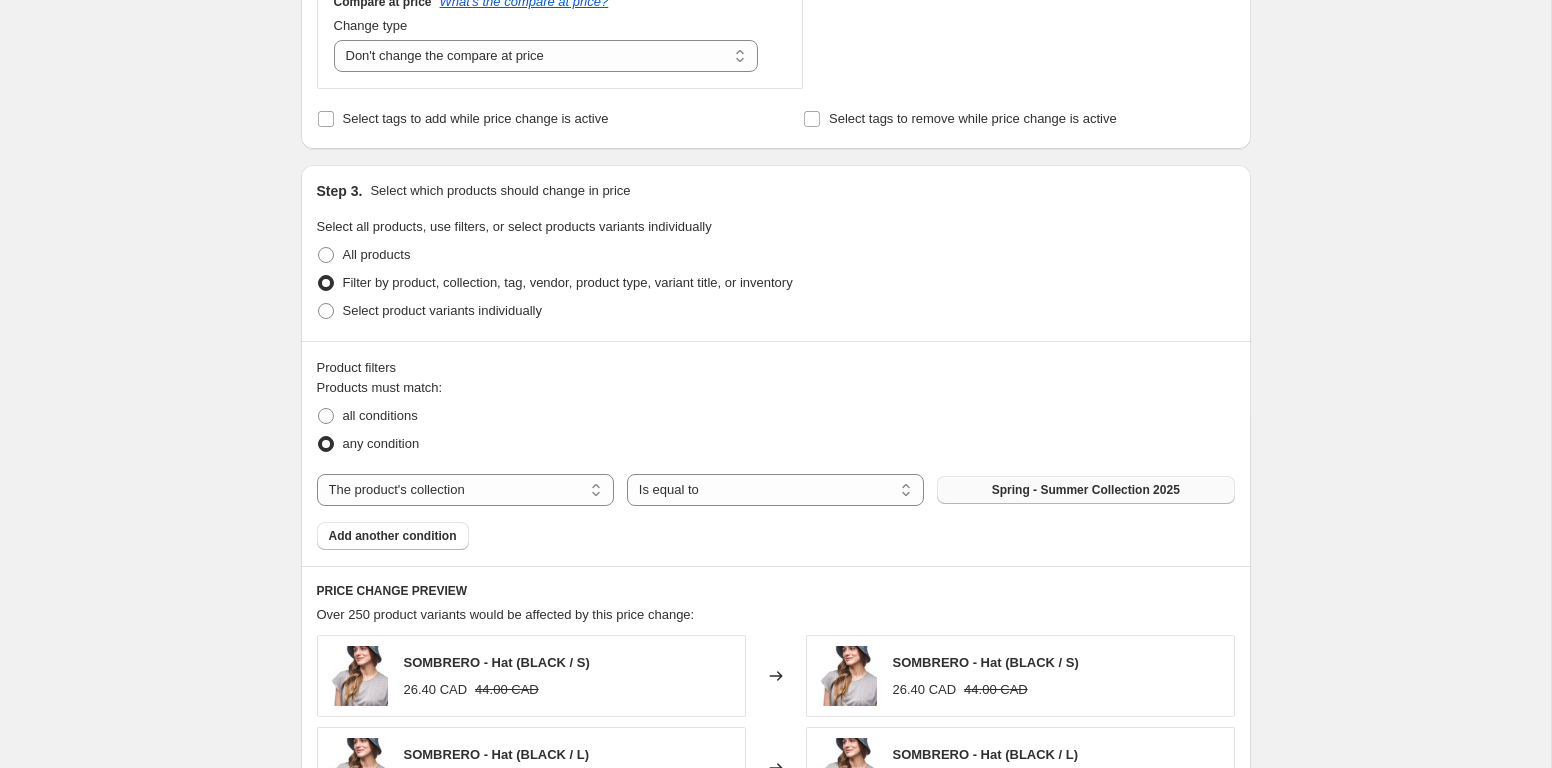 click on "Add another condition" at bounding box center [393, 536] 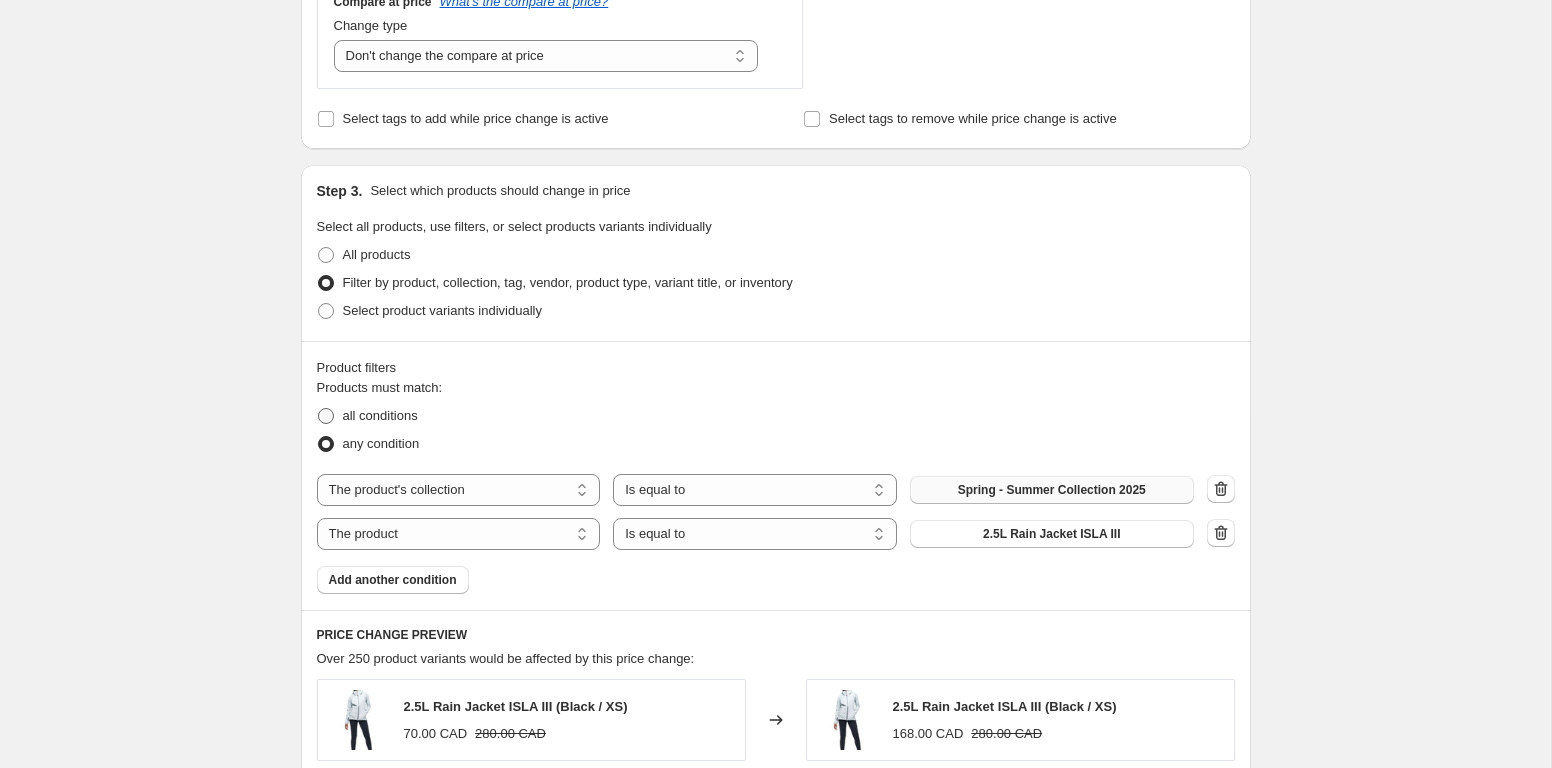 click on "all conditions" at bounding box center [380, 415] 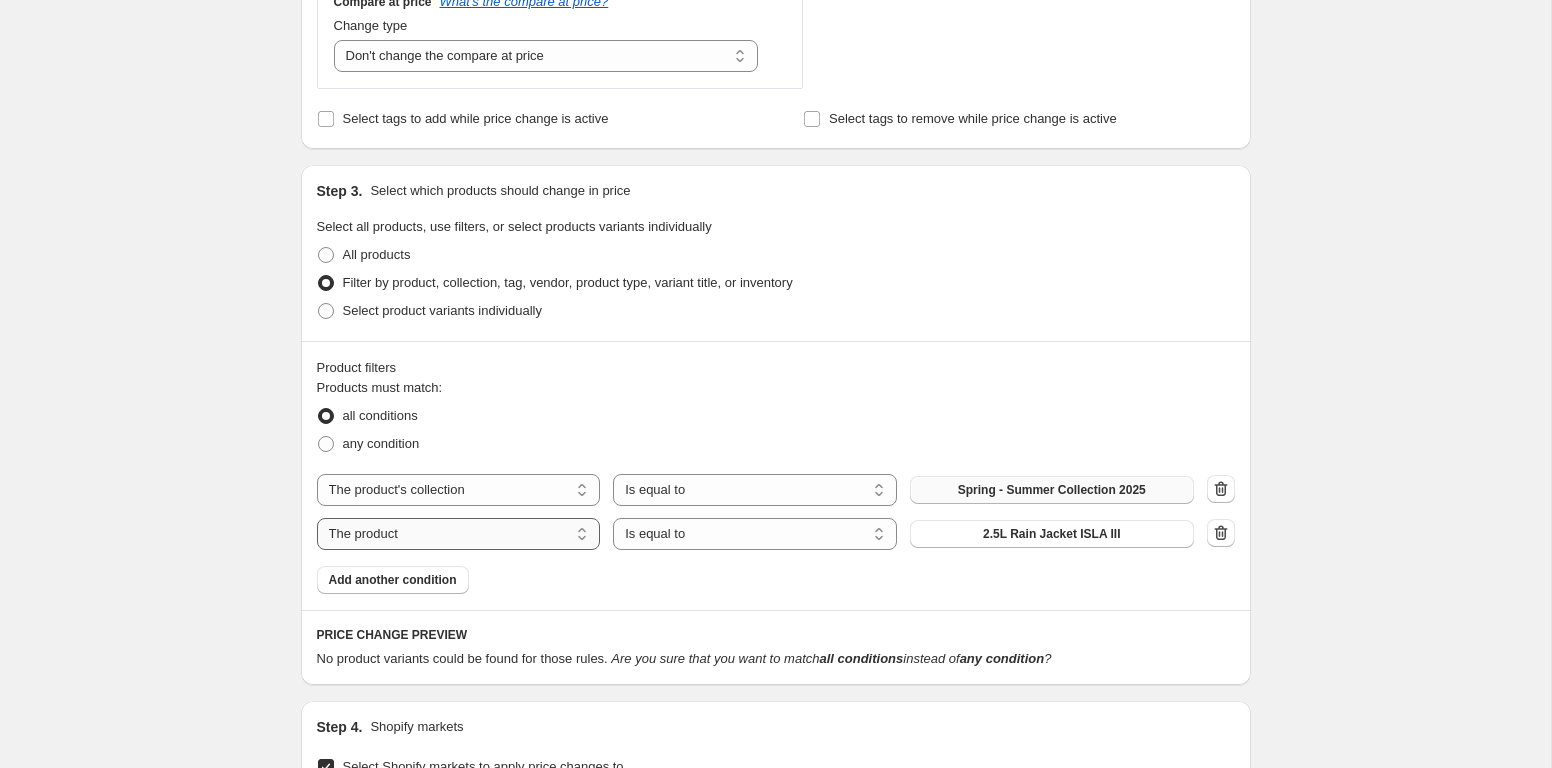select on "collection" 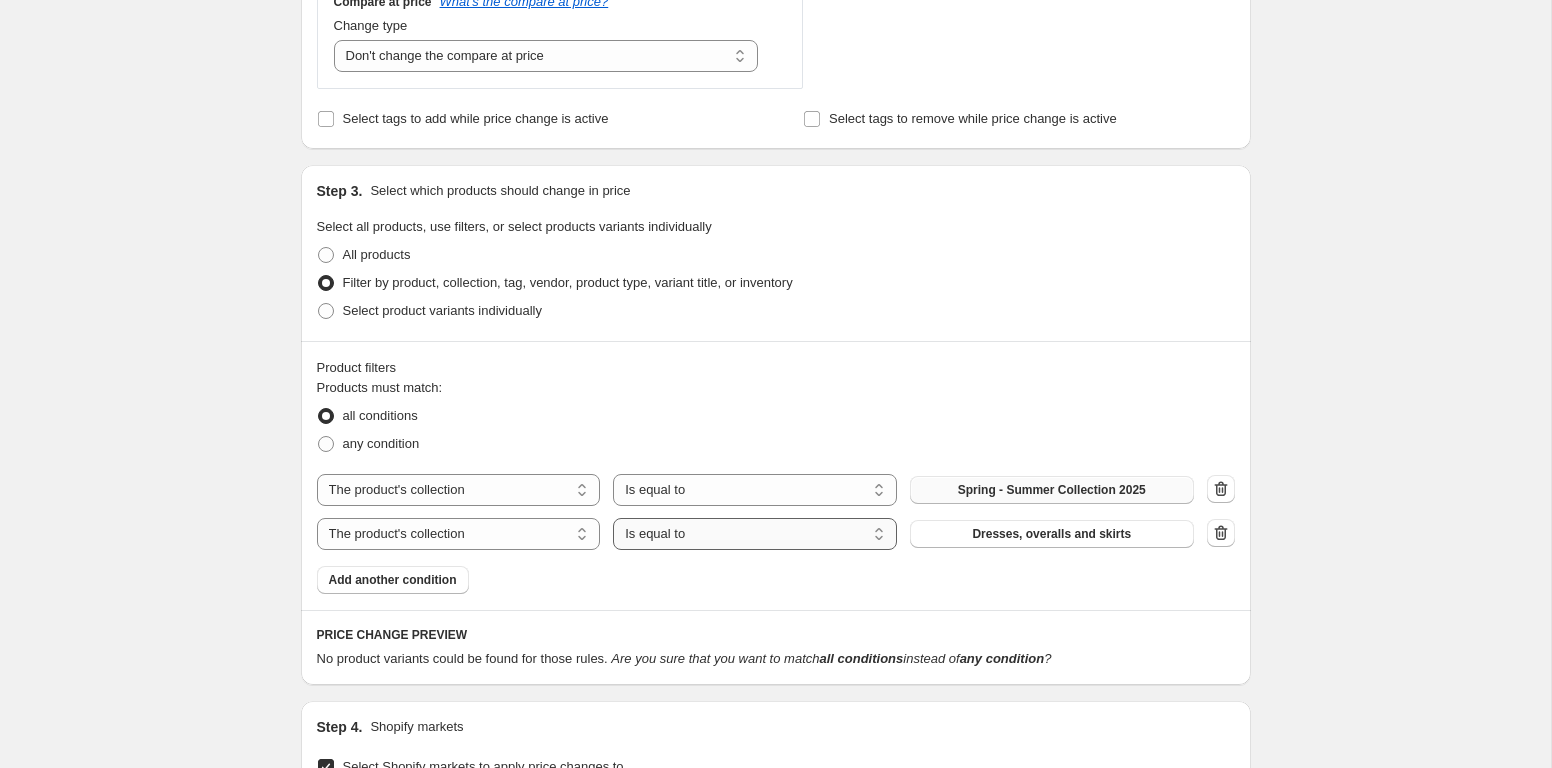 select on "not_equal" 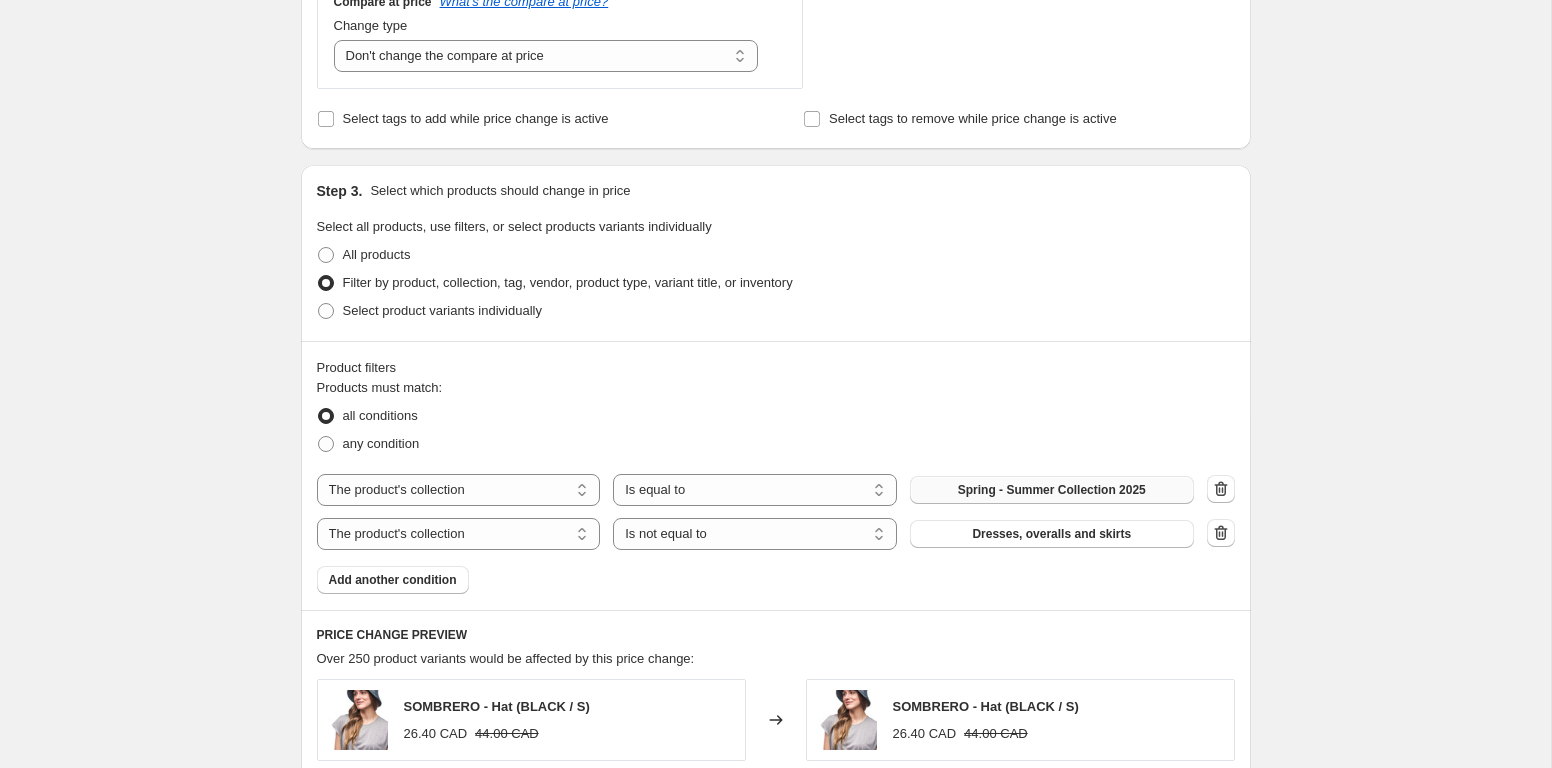 click on "Dresses, overalls and skirts" at bounding box center (1051, 534) 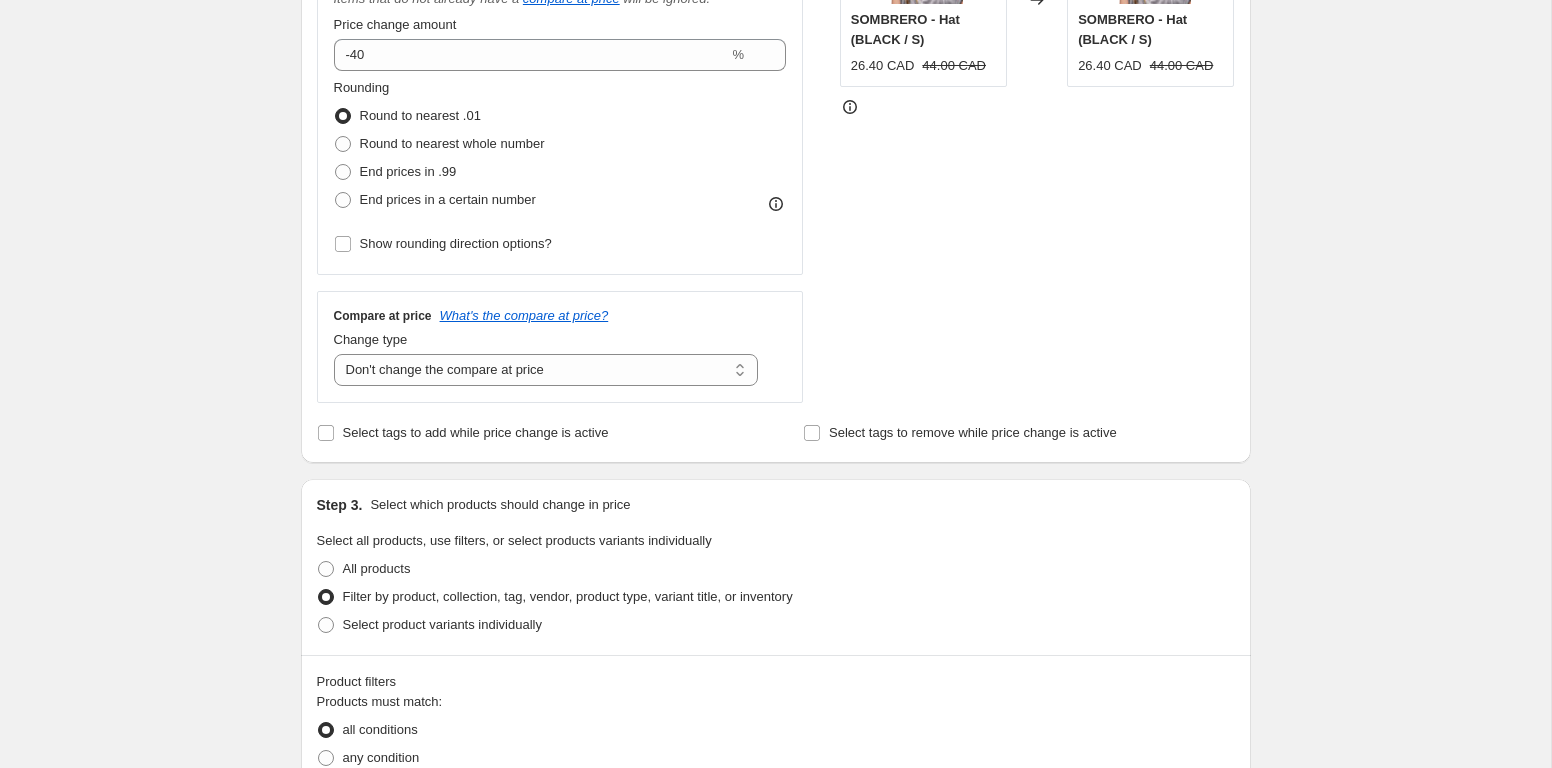 scroll, scrollTop: 478, scrollLeft: 0, axis: vertical 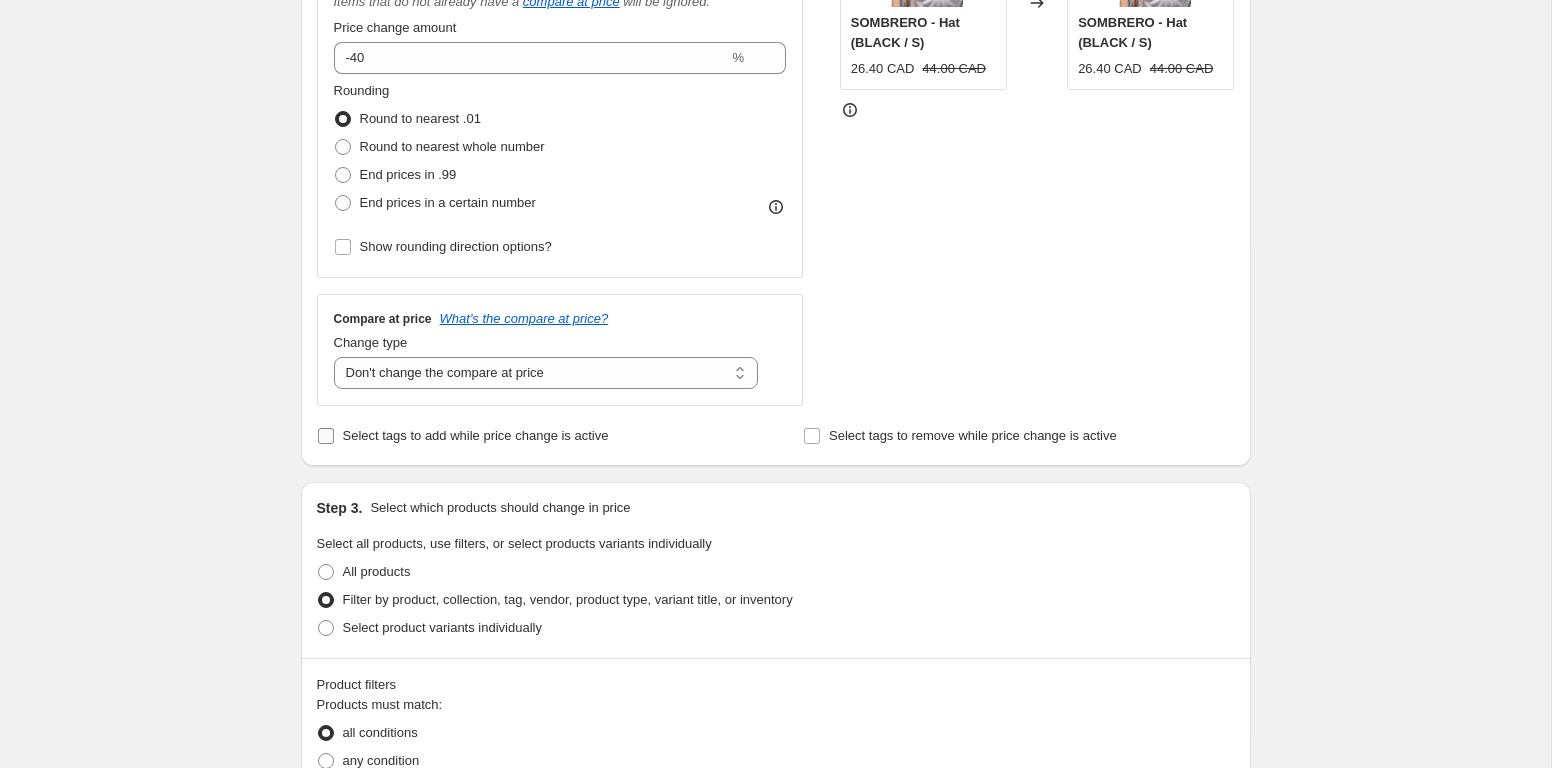 click on "Select tags to add while price change is active" at bounding box center (476, 435) 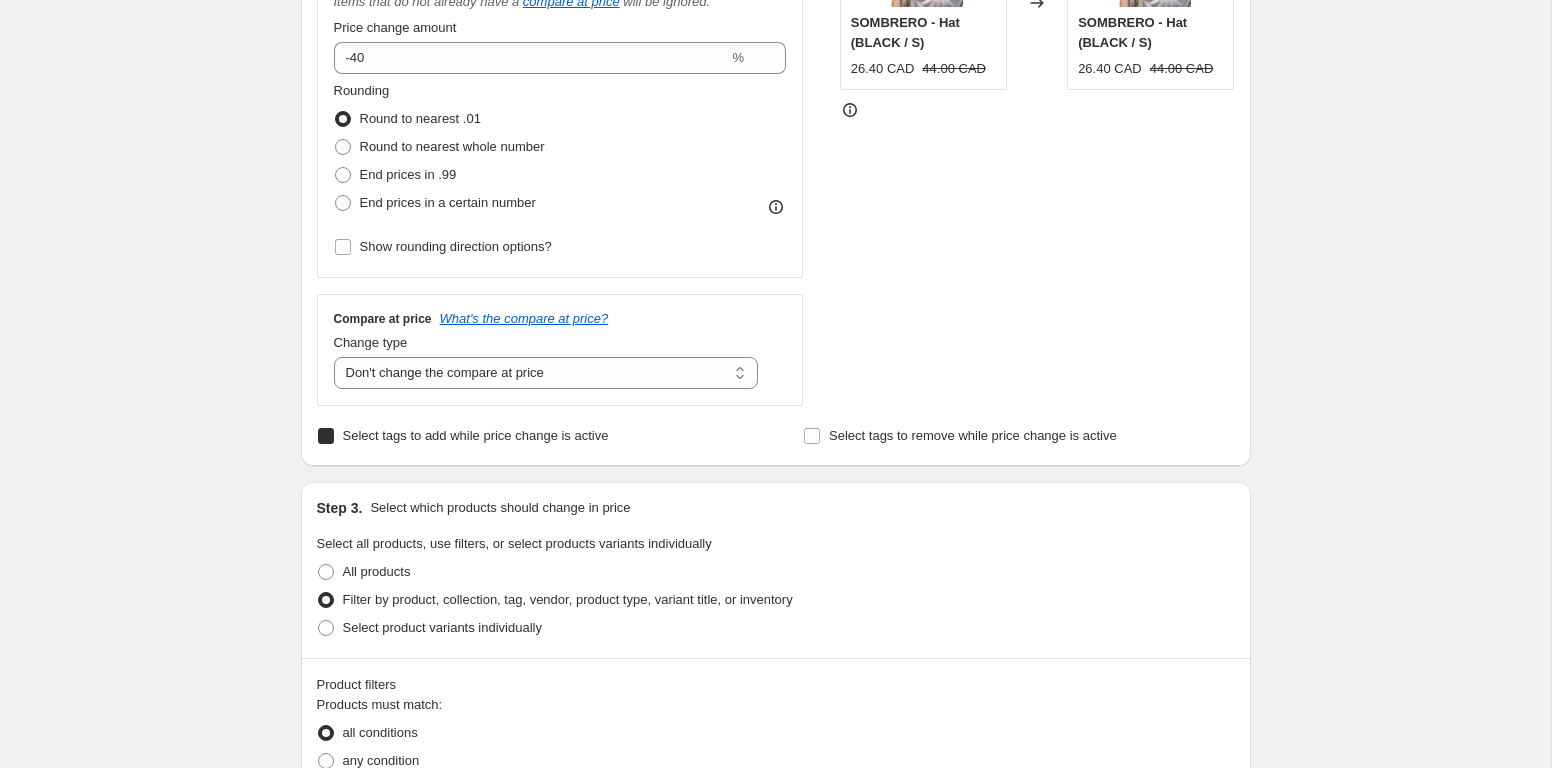 checkbox on "true" 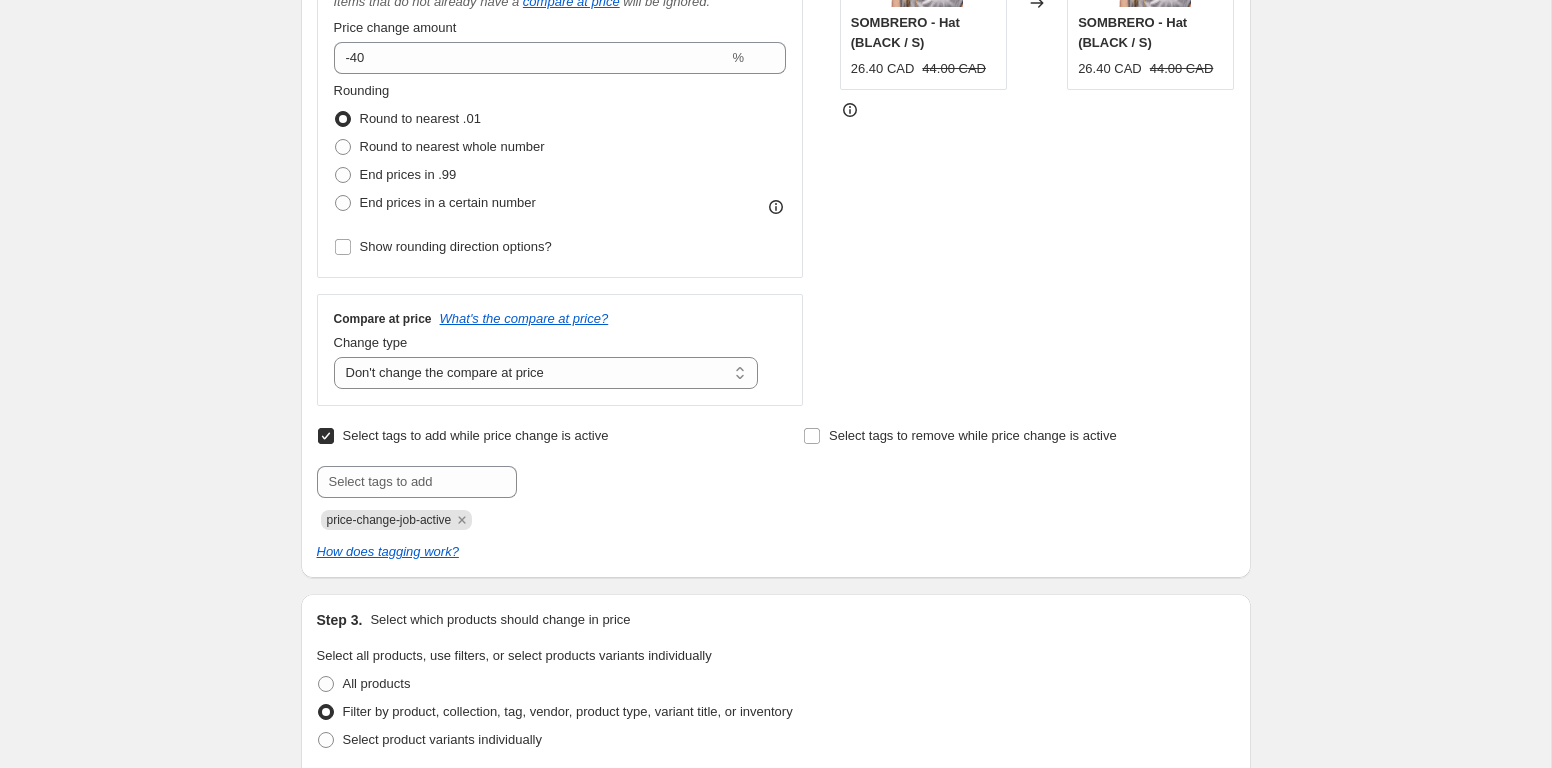 click on "Submit price-change-job-active" at bounding box center (532, 498) 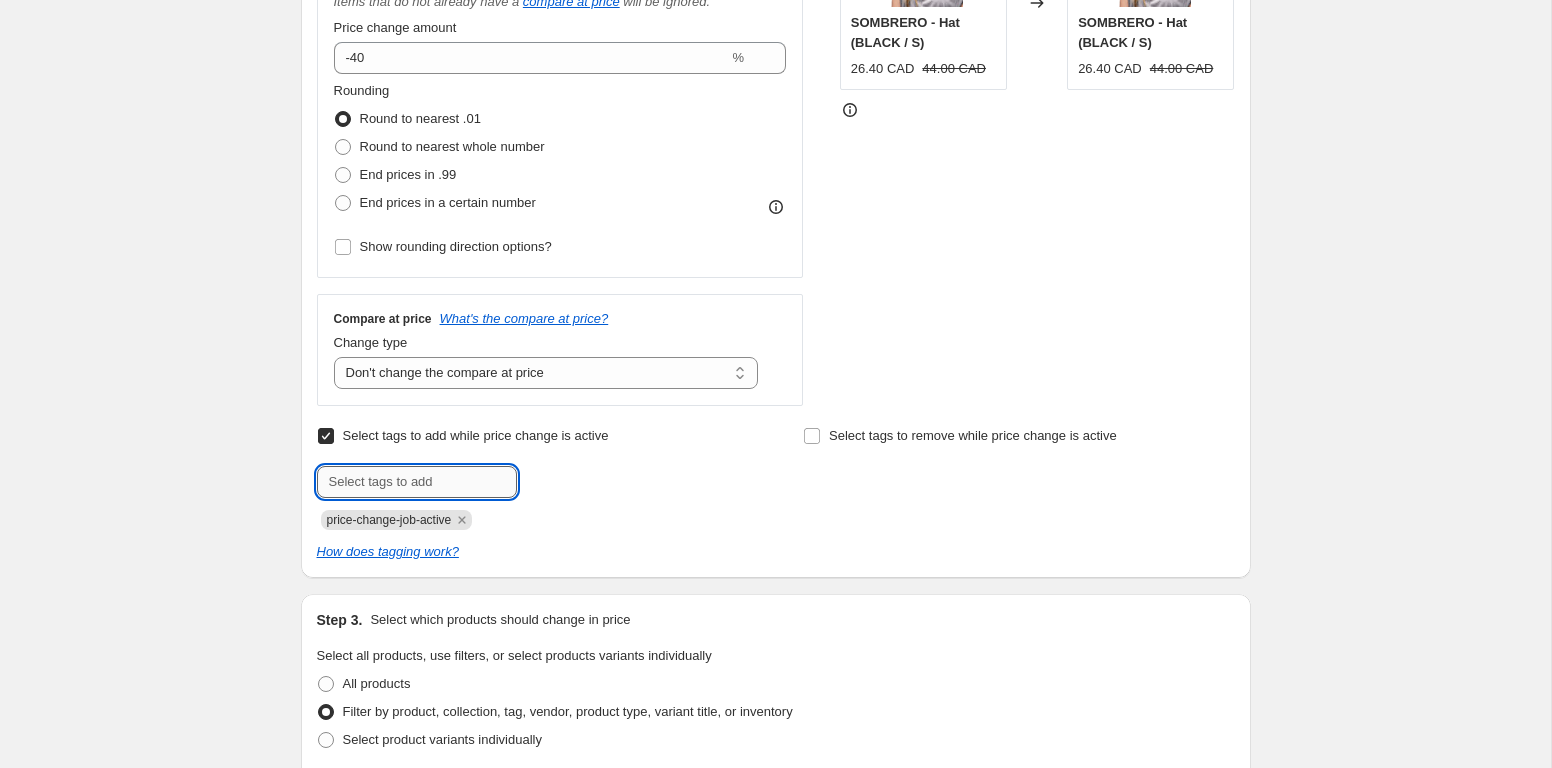 click at bounding box center [417, 482] 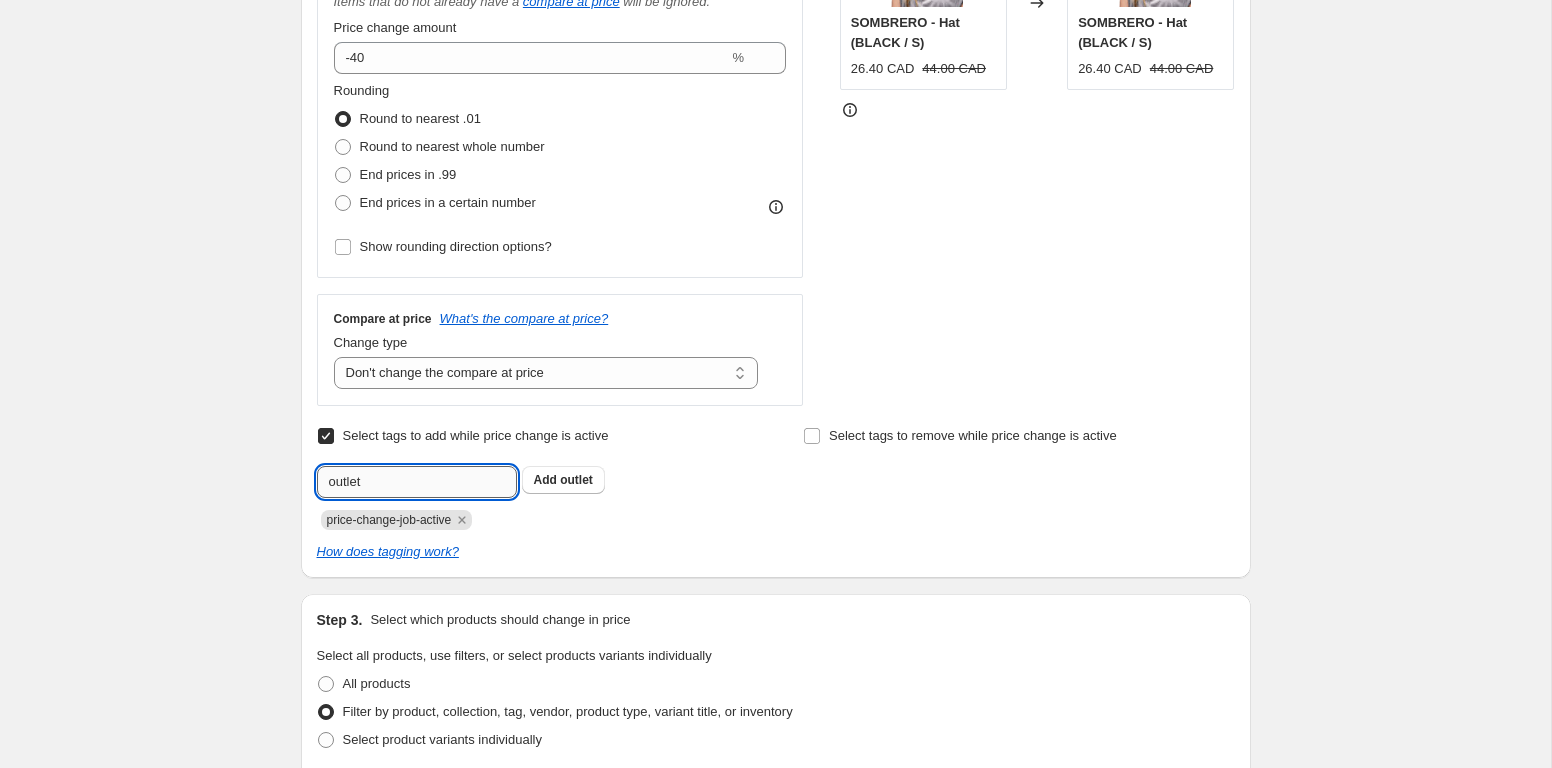 type on "outlet" 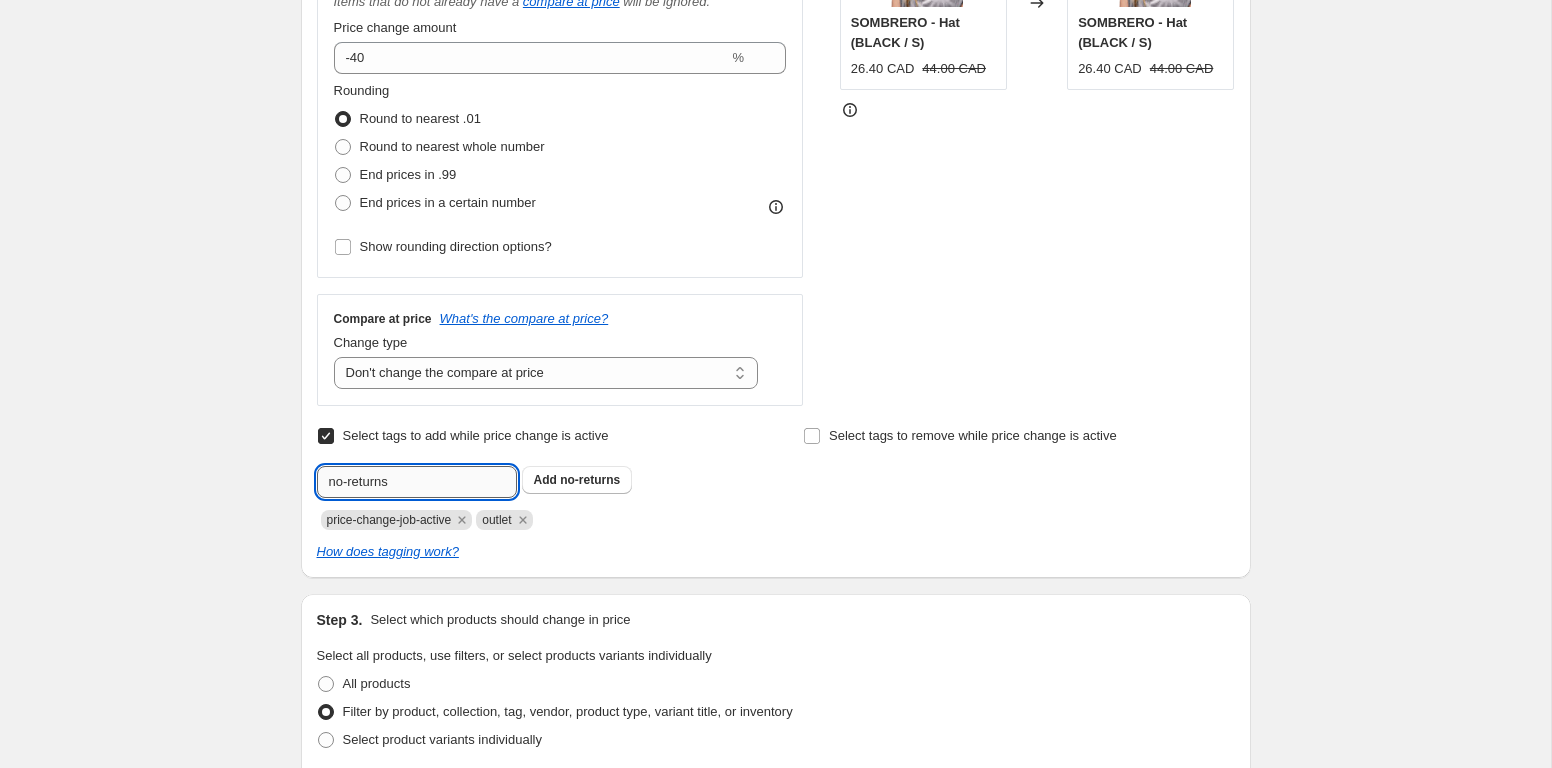 type on "no-returns" 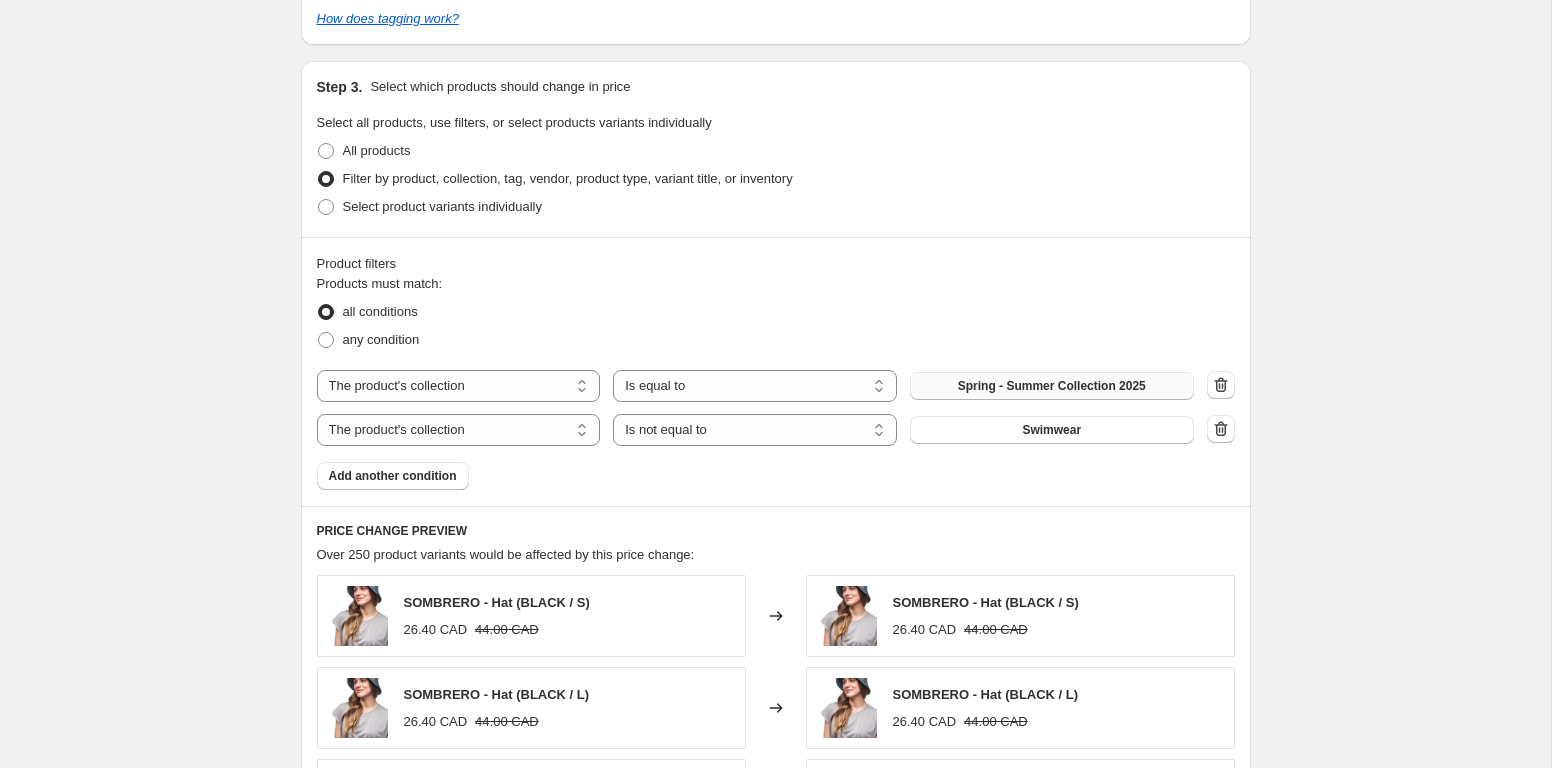 scroll, scrollTop: 1042, scrollLeft: 0, axis: vertical 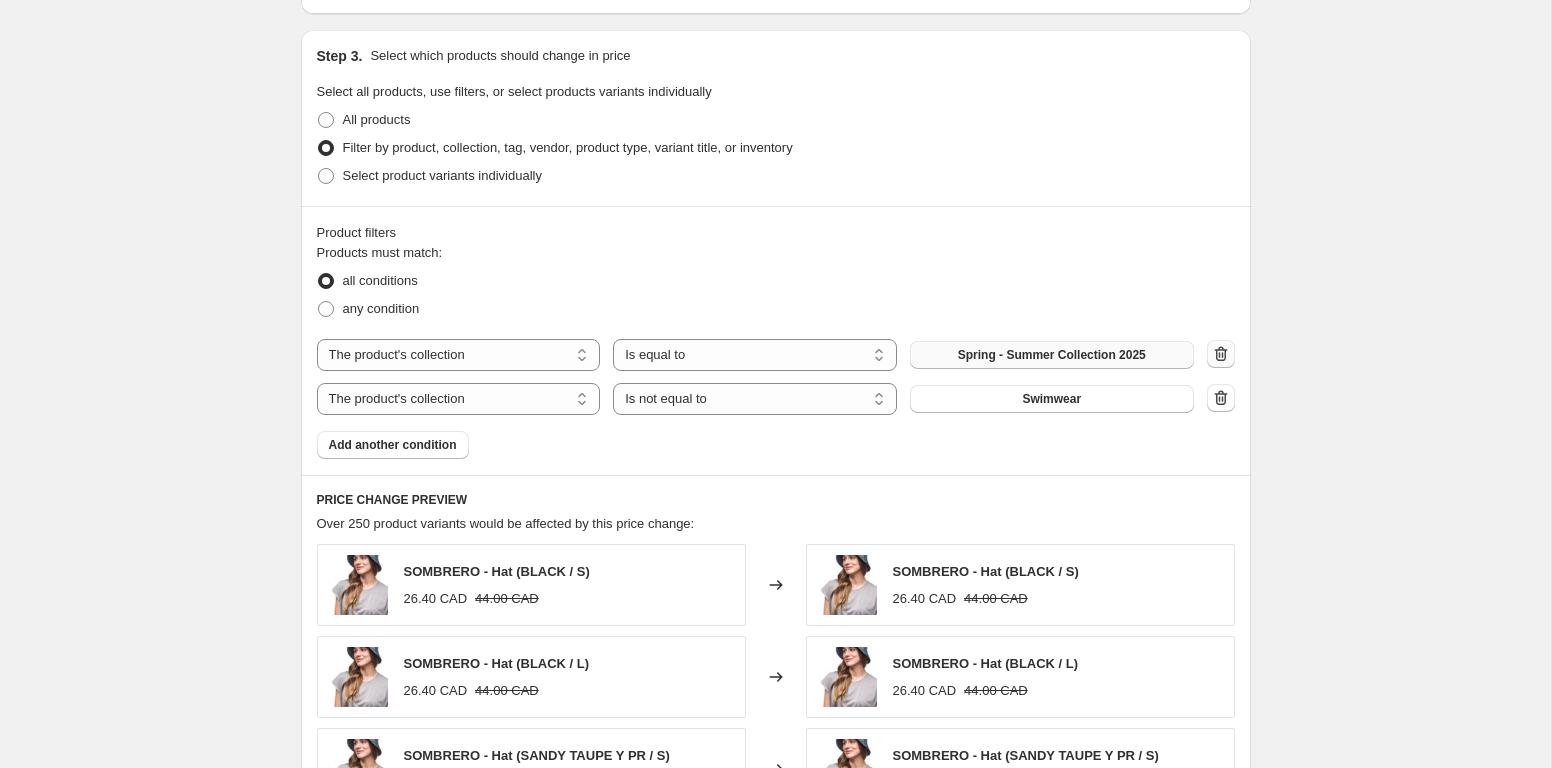 click 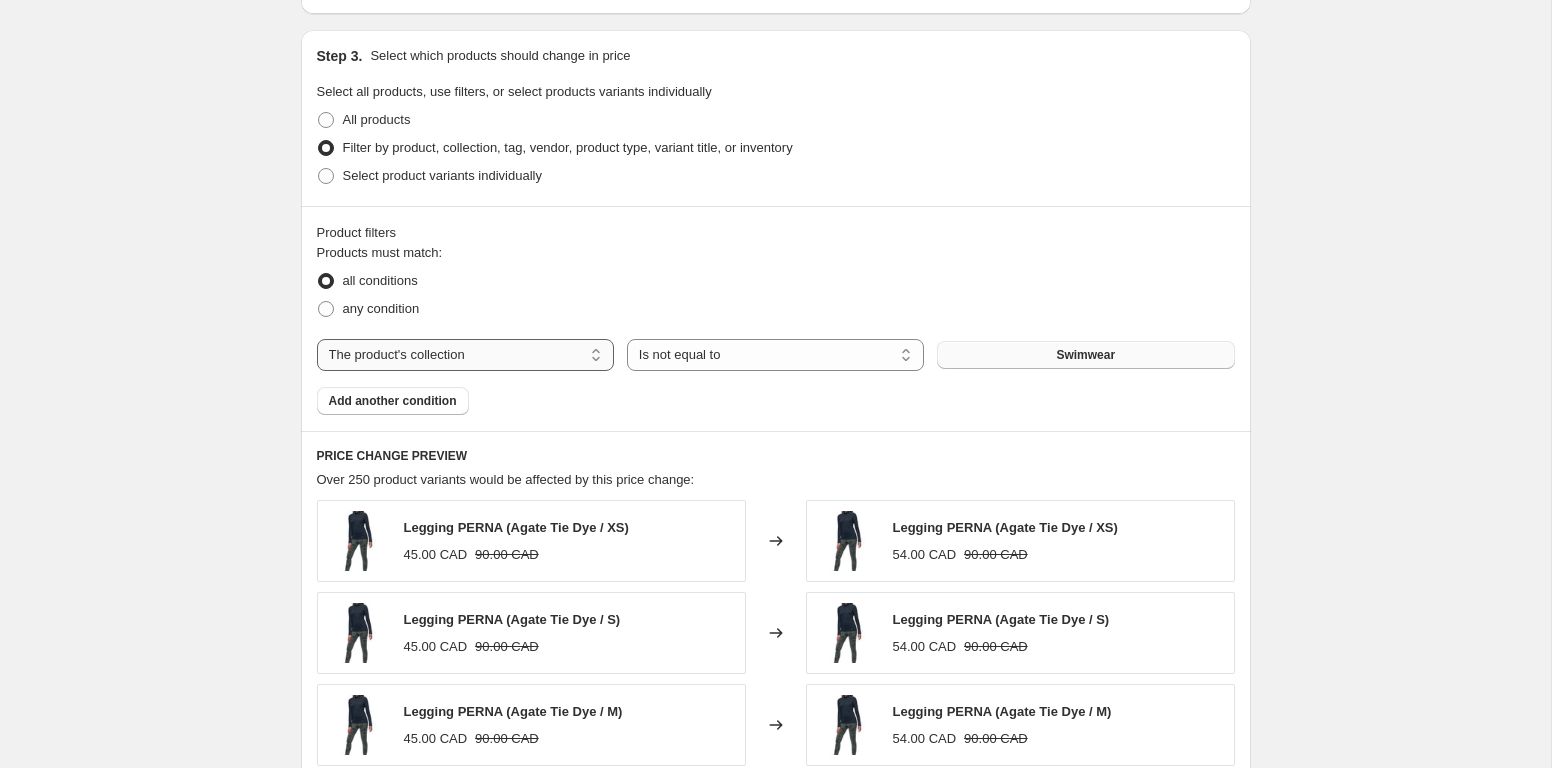 click on "The product's collection" at bounding box center (0, 0) 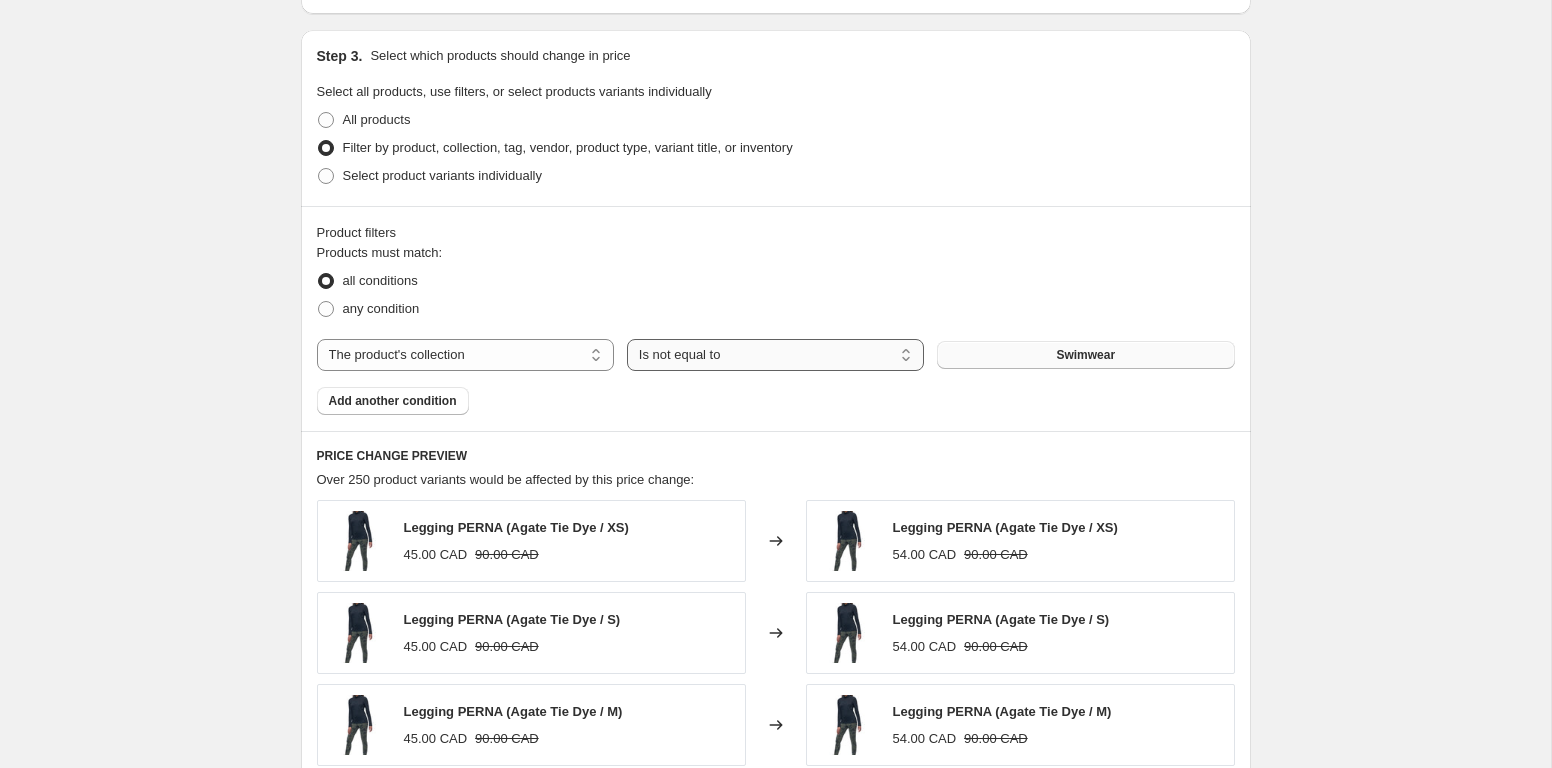 click on "Is equal to Is not equal to" at bounding box center (775, 355) 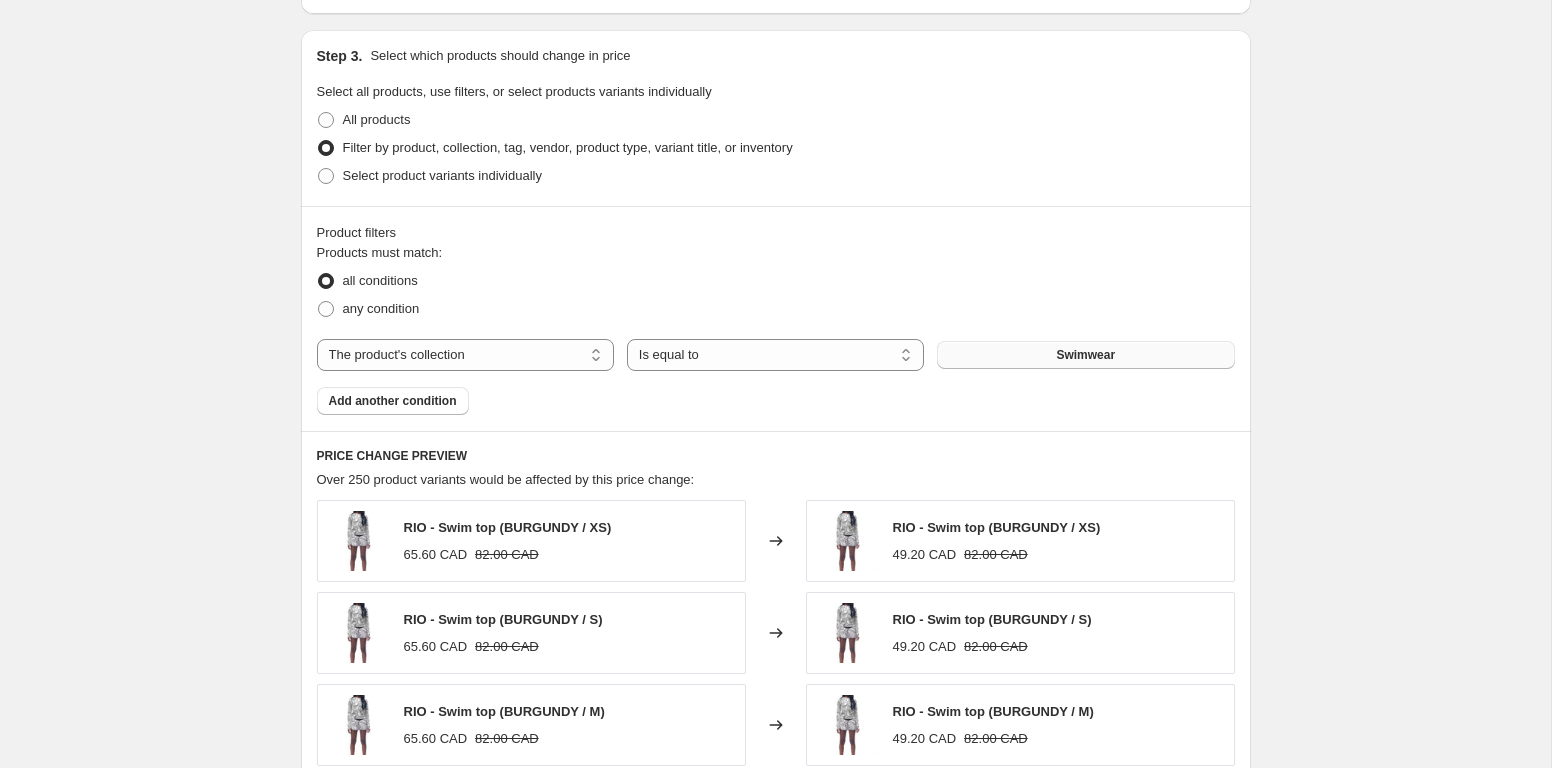 click on "Swimwear" at bounding box center [1085, 355] 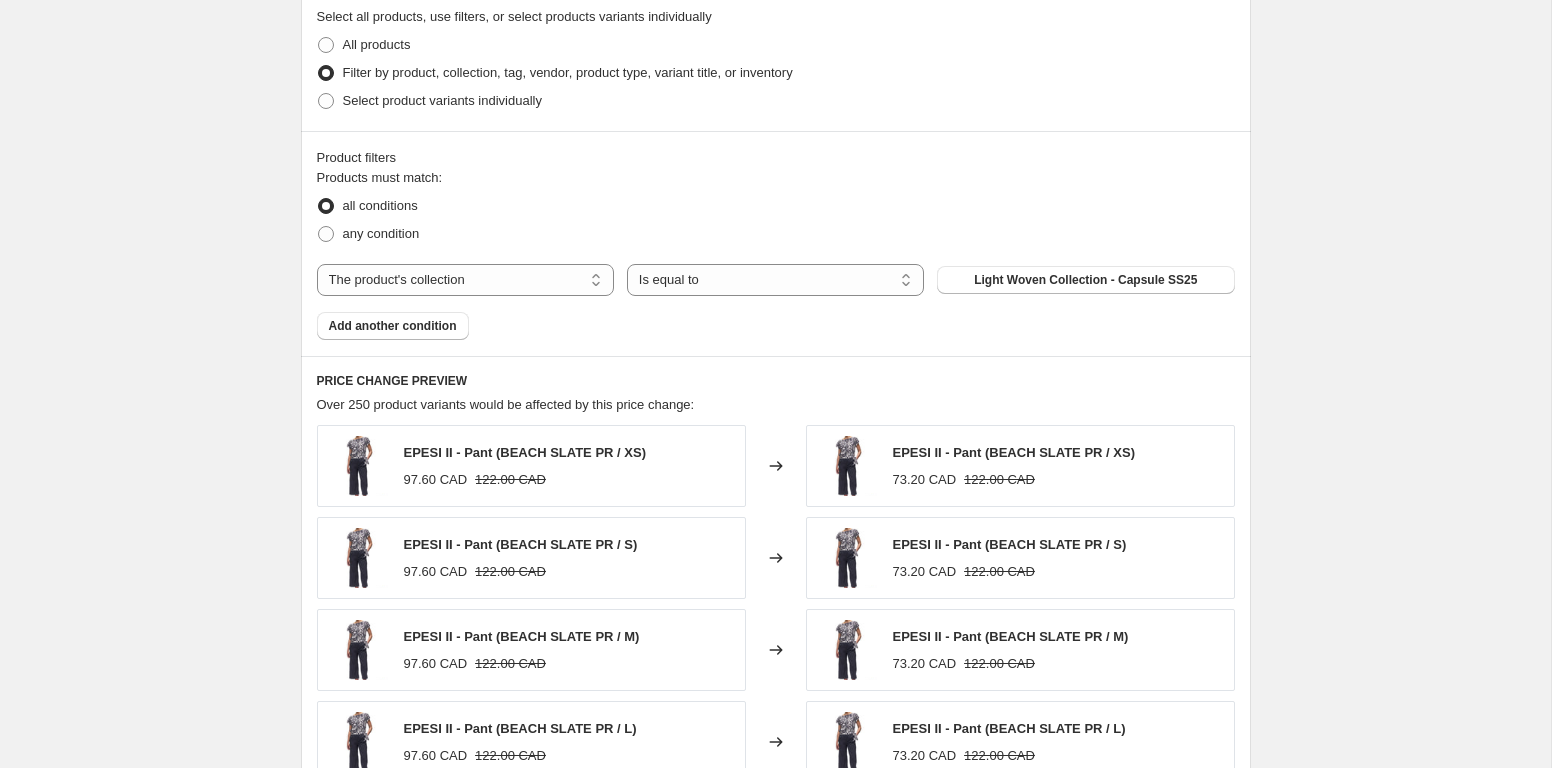 scroll, scrollTop: 1121, scrollLeft: 0, axis: vertical 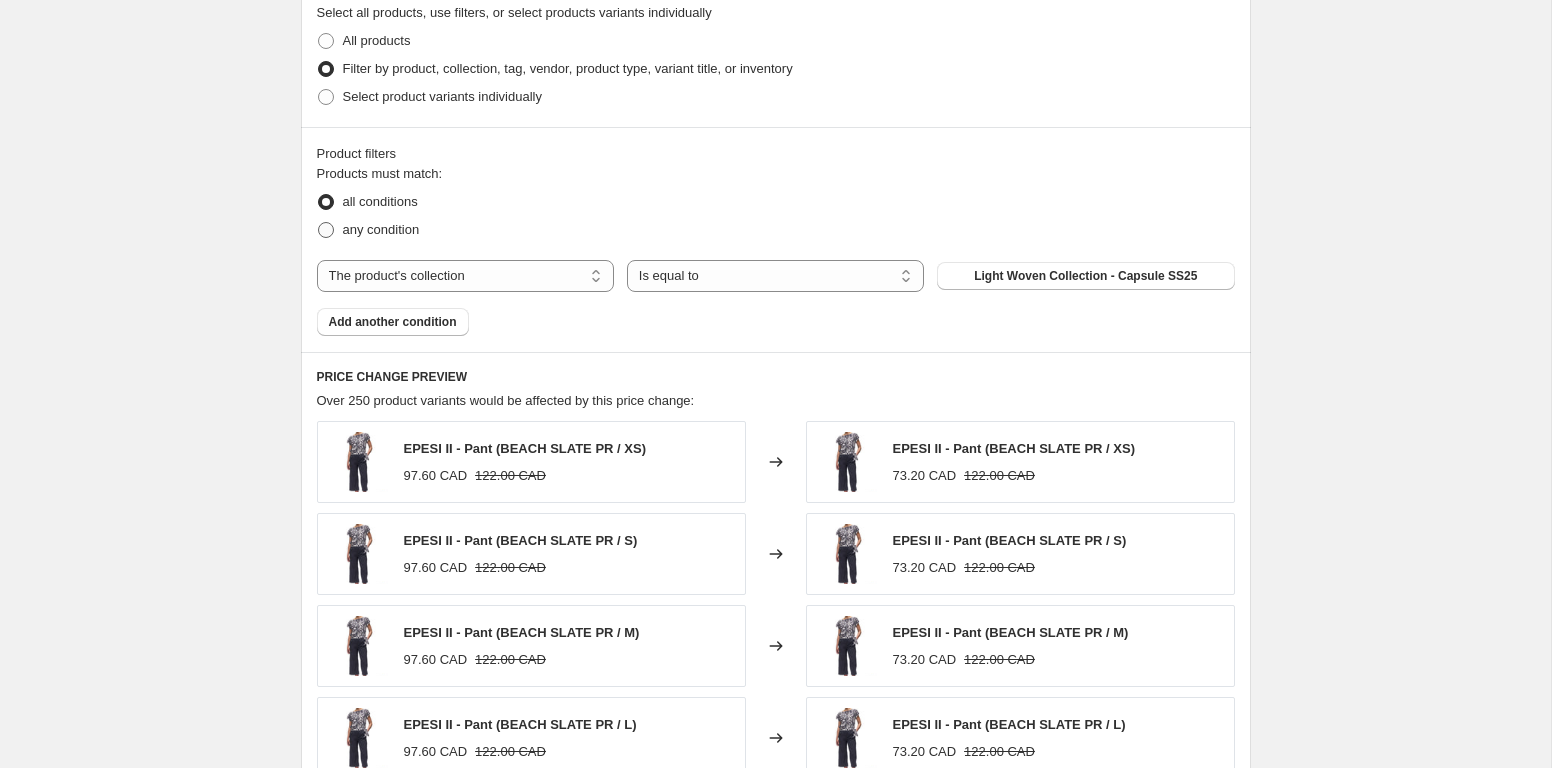 click on "any condition" at bounding box center [381, 229] 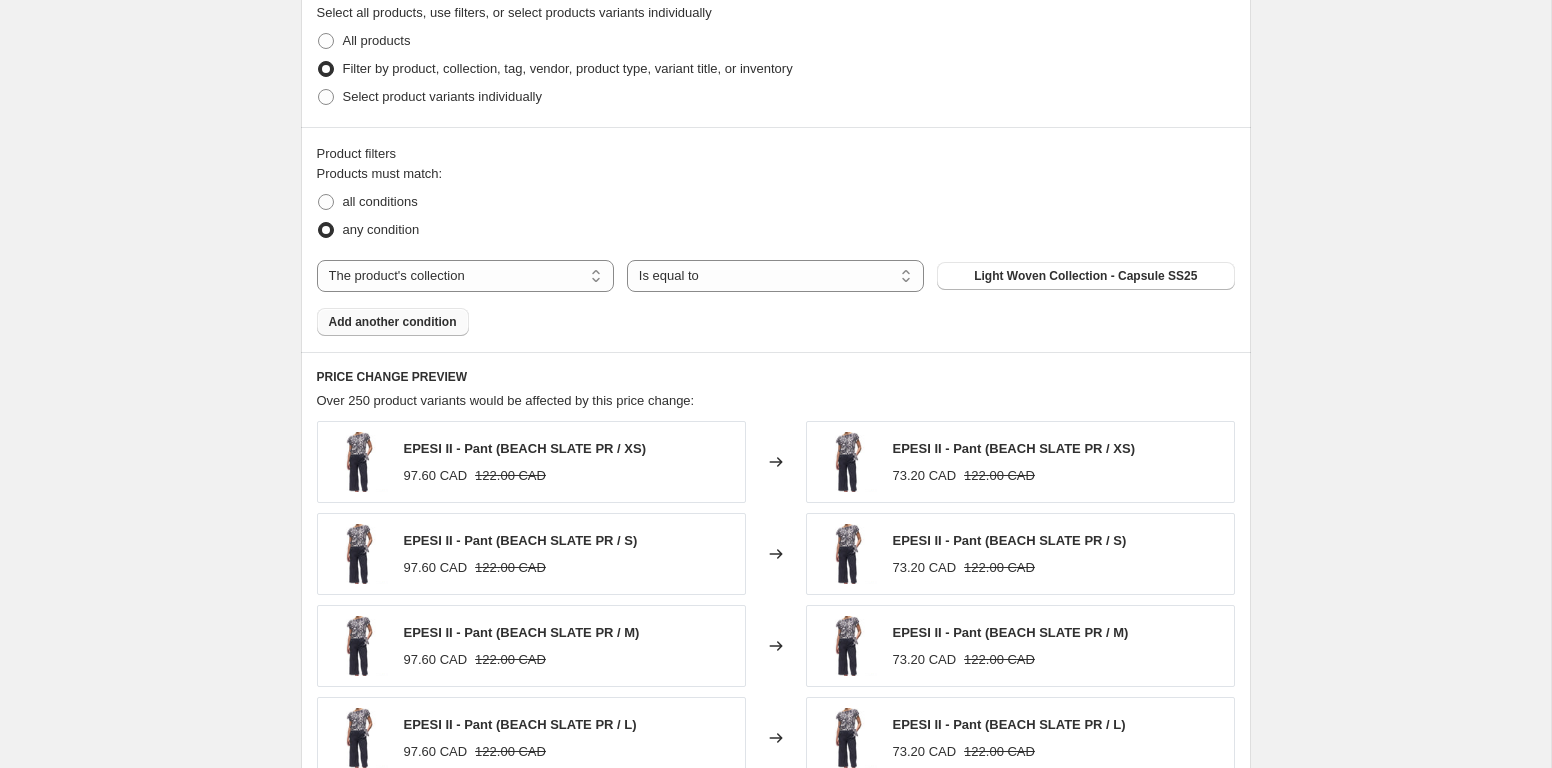 click on "Add another condition" at bounding box center (393, 322) 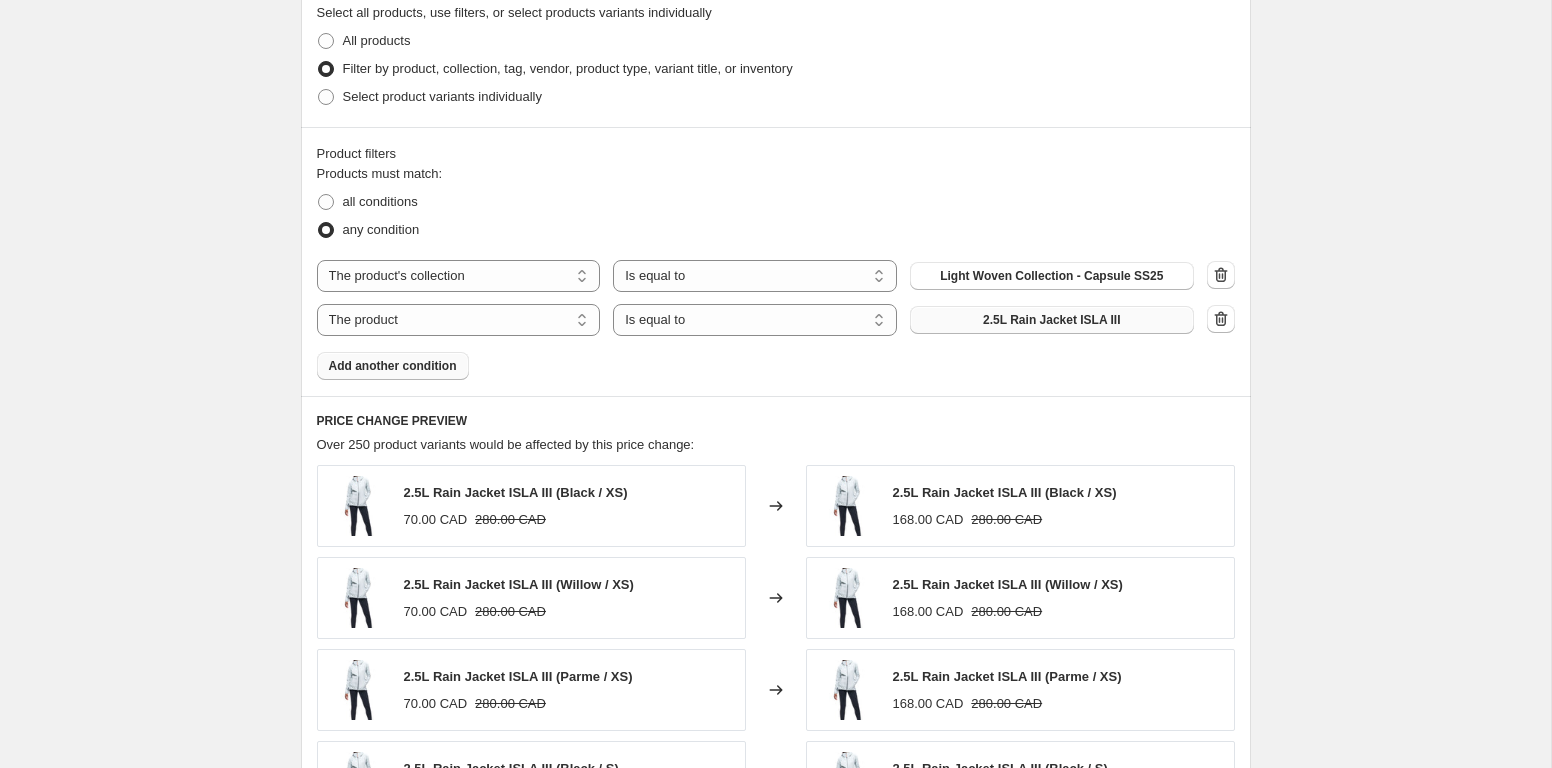 click on "2.5L Rain Jacket ISLA III" at bounding box center (1051, 320) 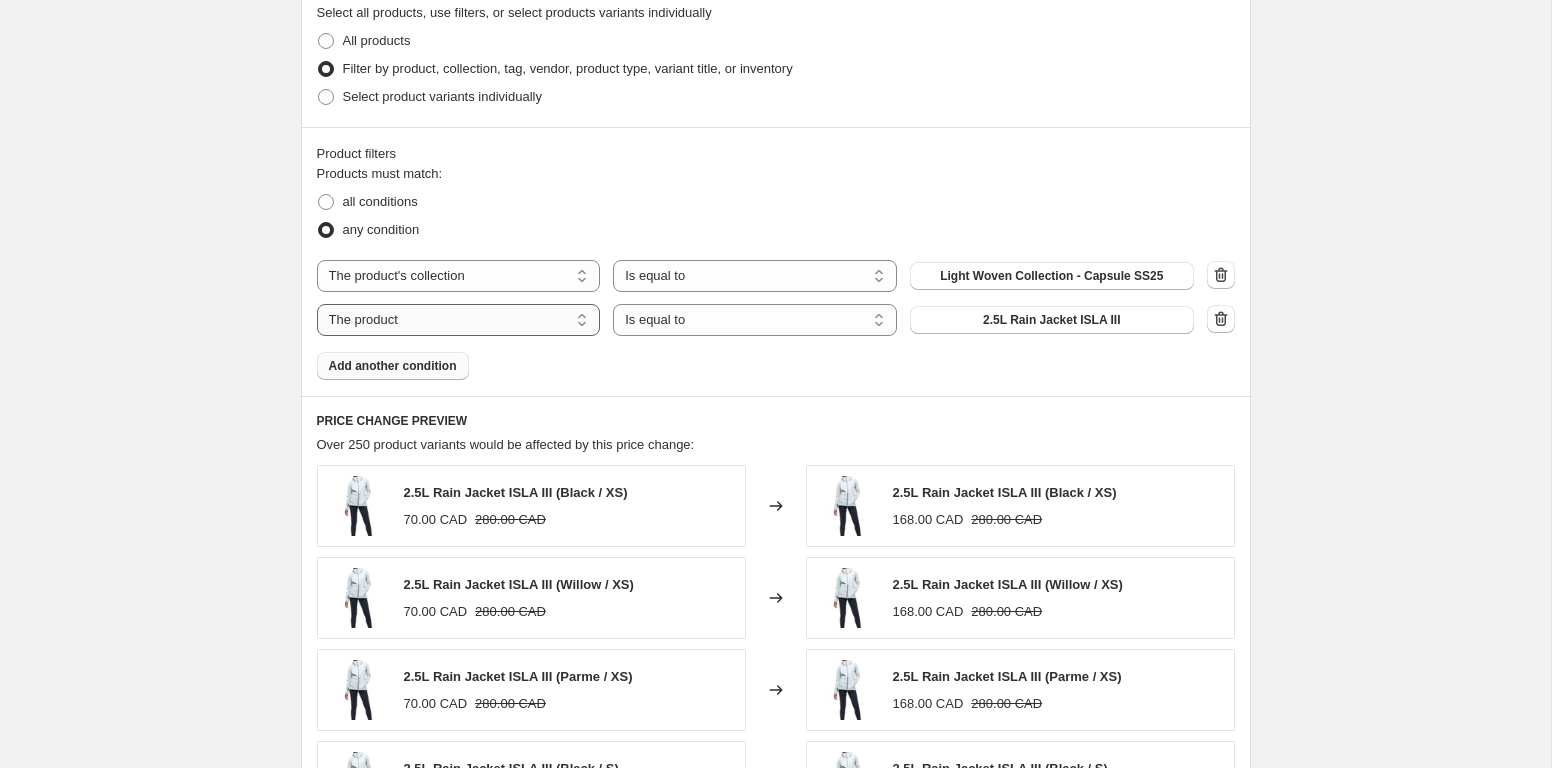 select on "collection" 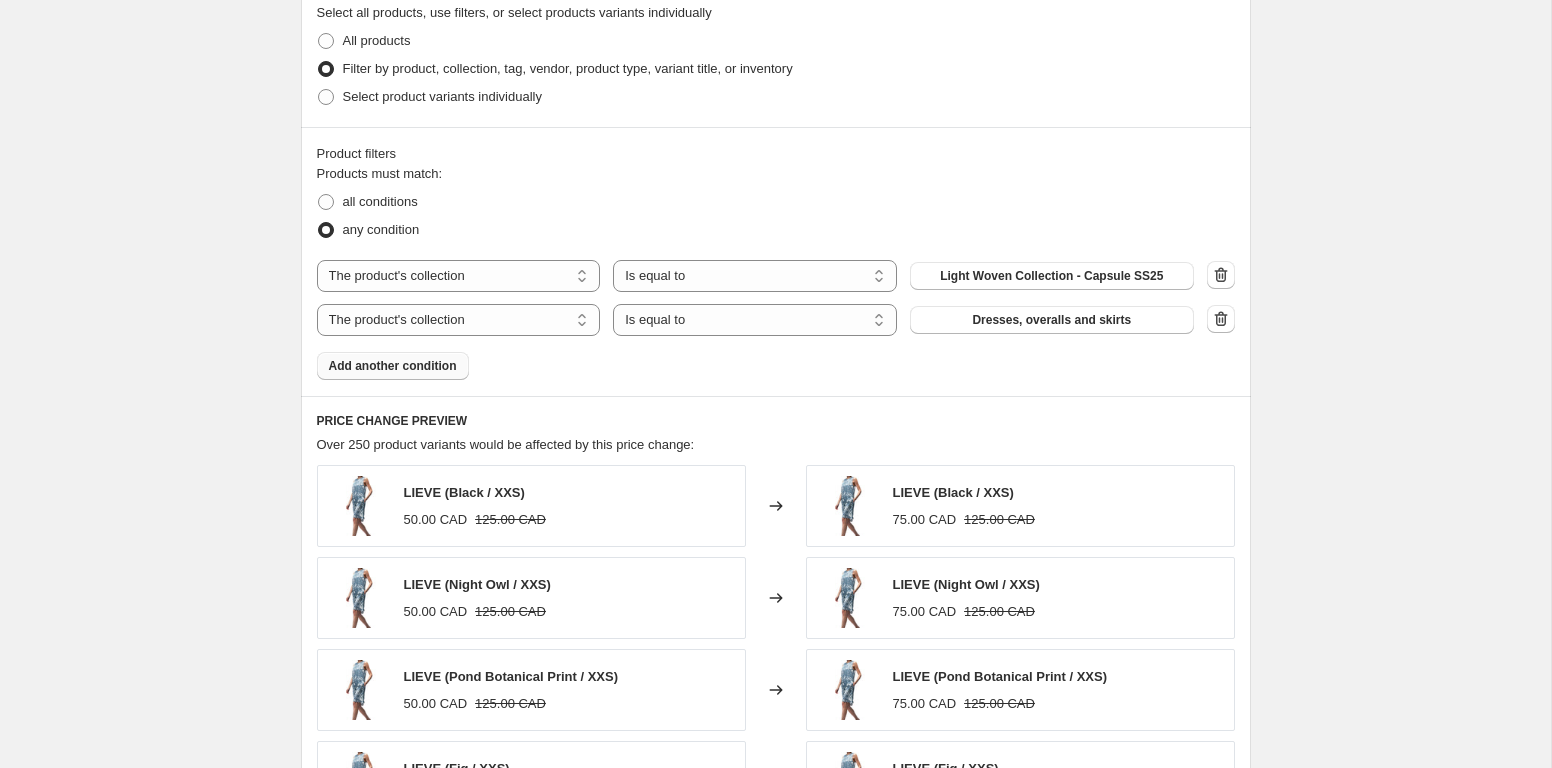 click on "Dresses, overalls and skirts" at bounding box center (1051, 320) 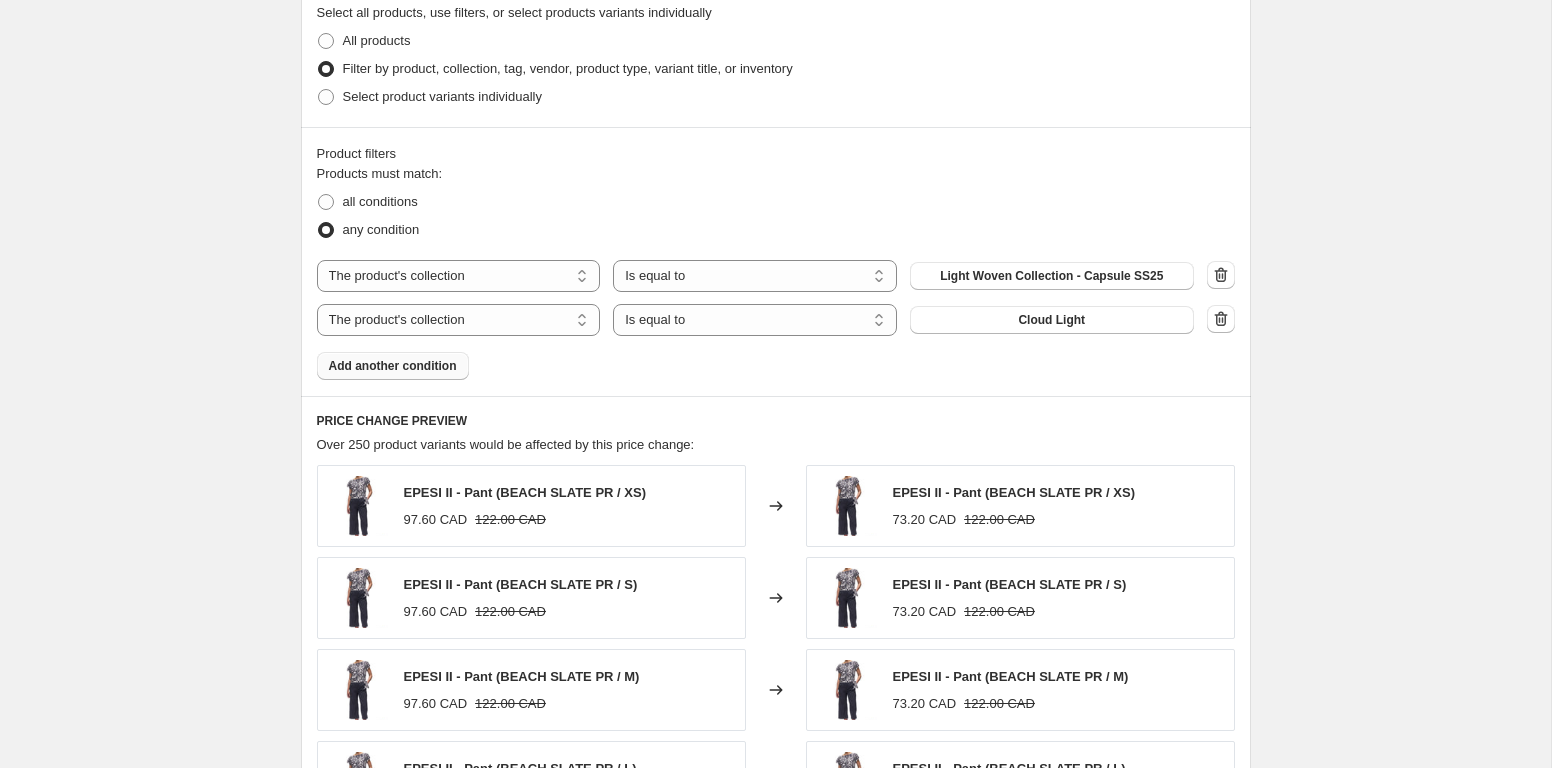 click on "Add another condition" at bounding box center (393, 366) 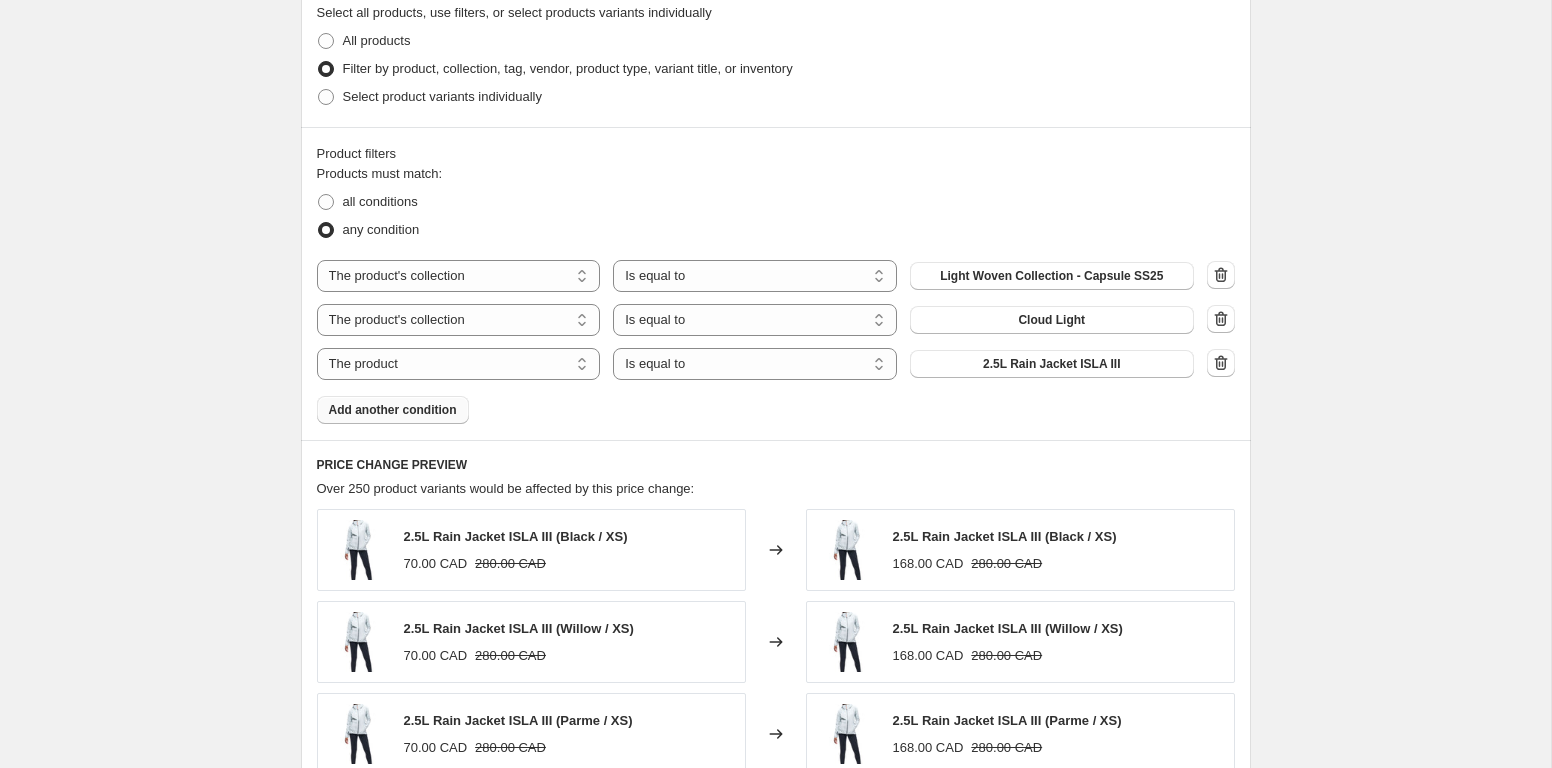 click on "The product The product's collection The product's tag The product's vendor The product's type The product's status The variant's title Inventory quantity The product's collection Is equal to Is not equal to Is equal to Light Woven Collection - Capsule SS25 The product The product's collection The product's tag The product's vendor The product's type The product's status The variant's title Inventory quantity The product's collection Is equal to Is not equal to Is equal to Cloud Light The product The product's collection The product's tag The product's vendor The product's type The product's status The variant's title Inventory quantity The product Is equal to Is not equal to Is equal to 2.5L Rain Jacket ISLA III" at bounding box center (776, 320) 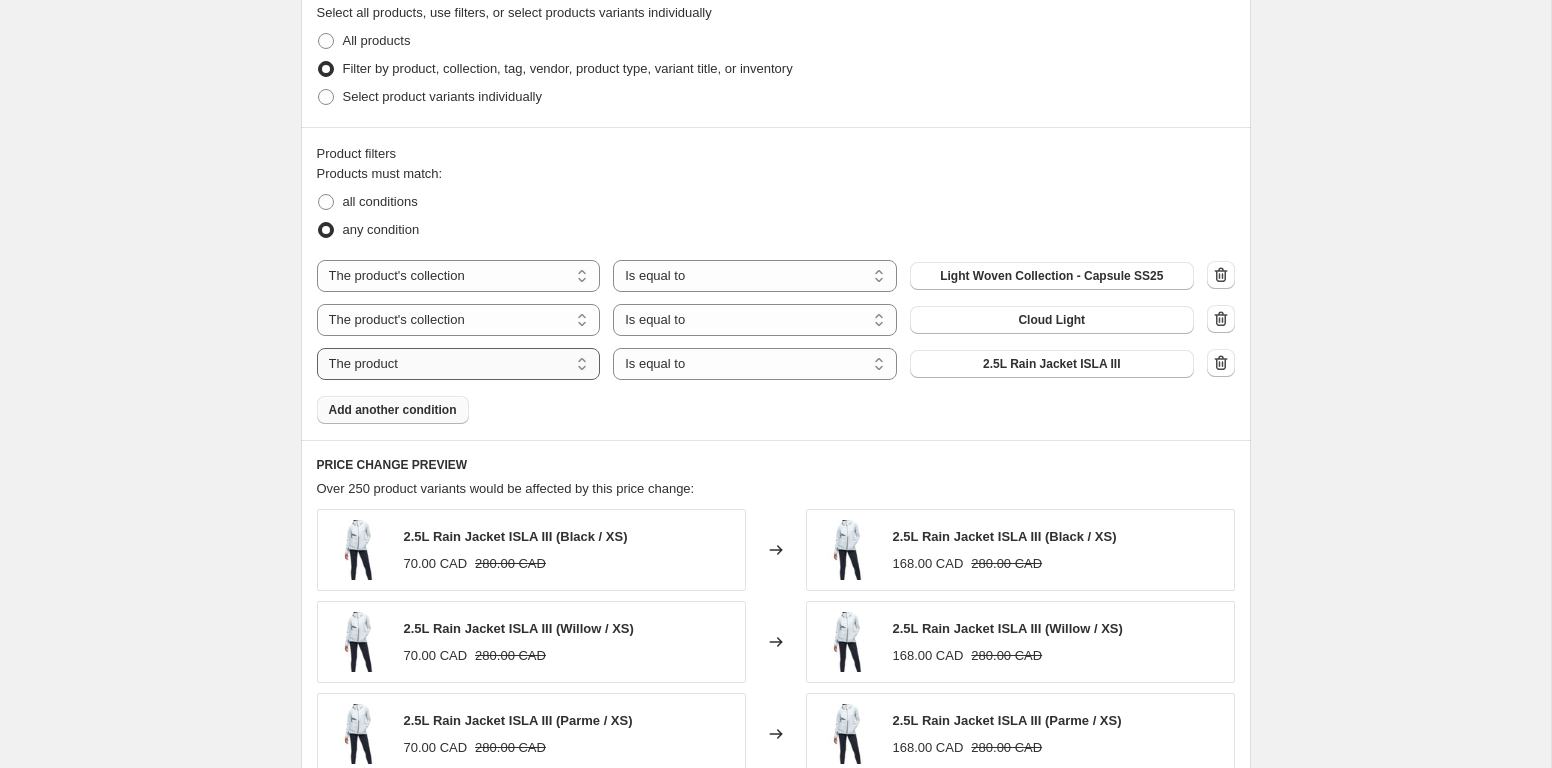 select on "collection" 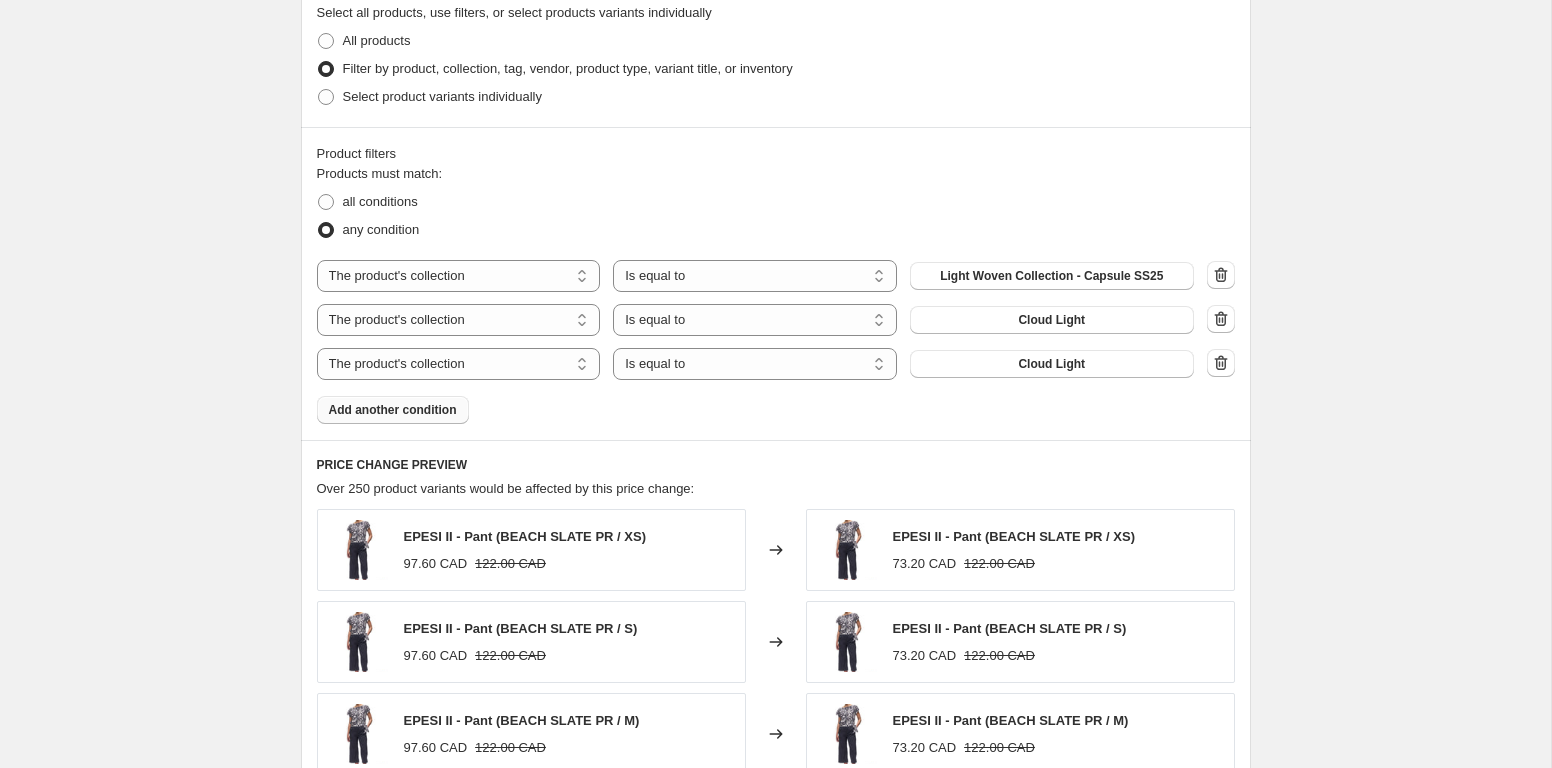 click on "Cloud Light" at bounding box center [1051, 364] 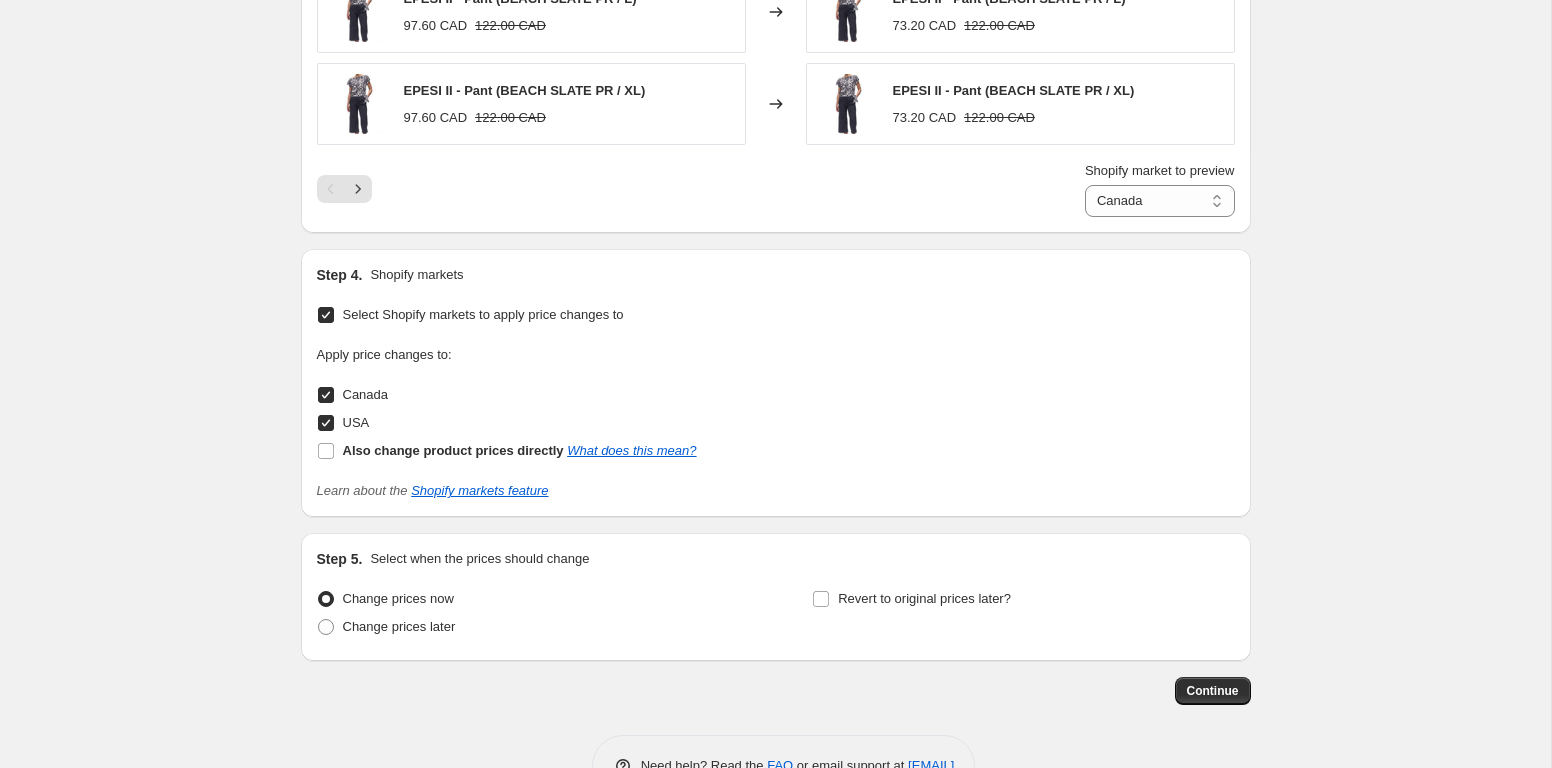 scroll, scrollTop: 1995, scrollLeft: 0, axis: vertical 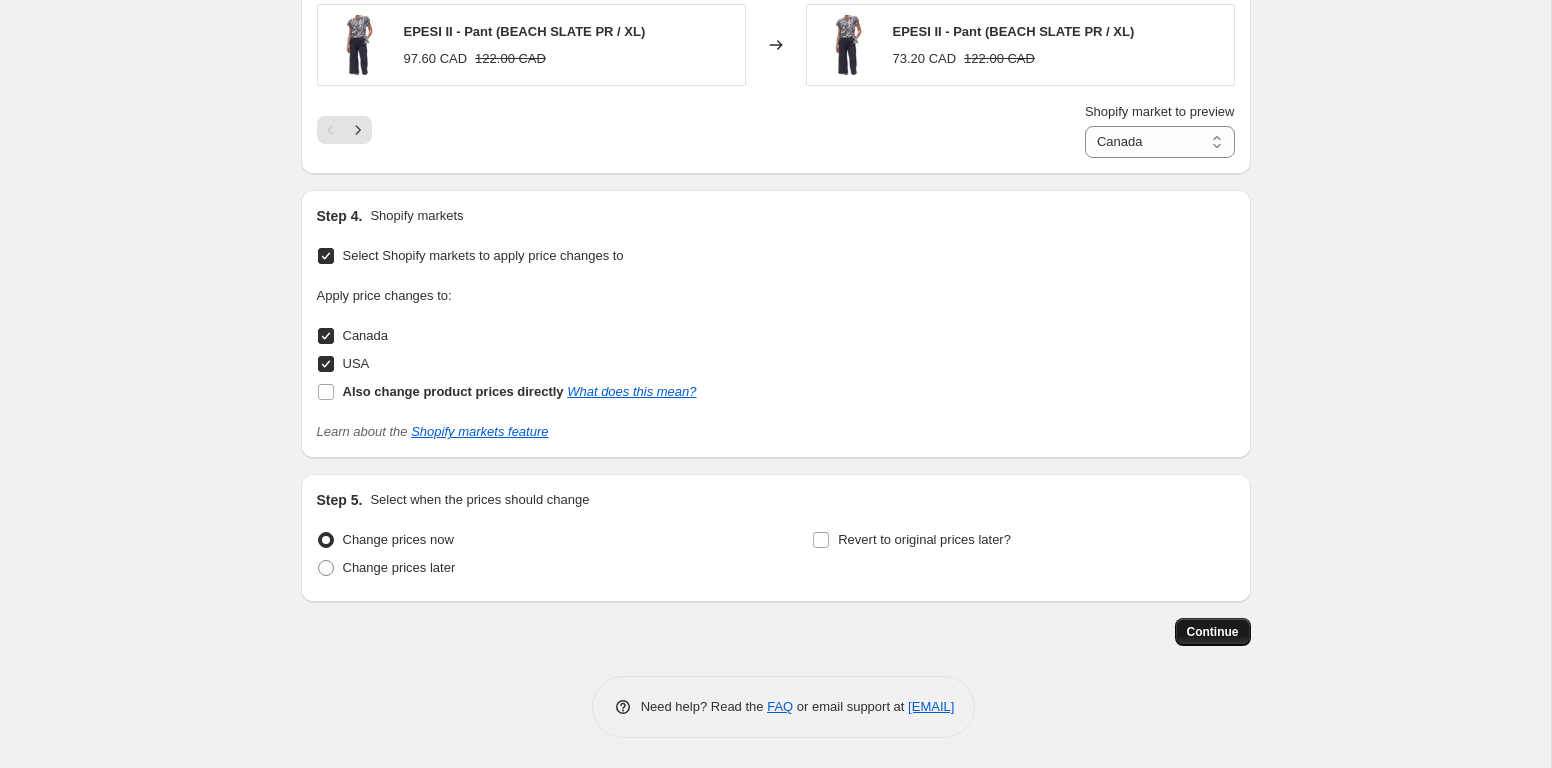 click on "Continue" at bounding box center (1213, 632) 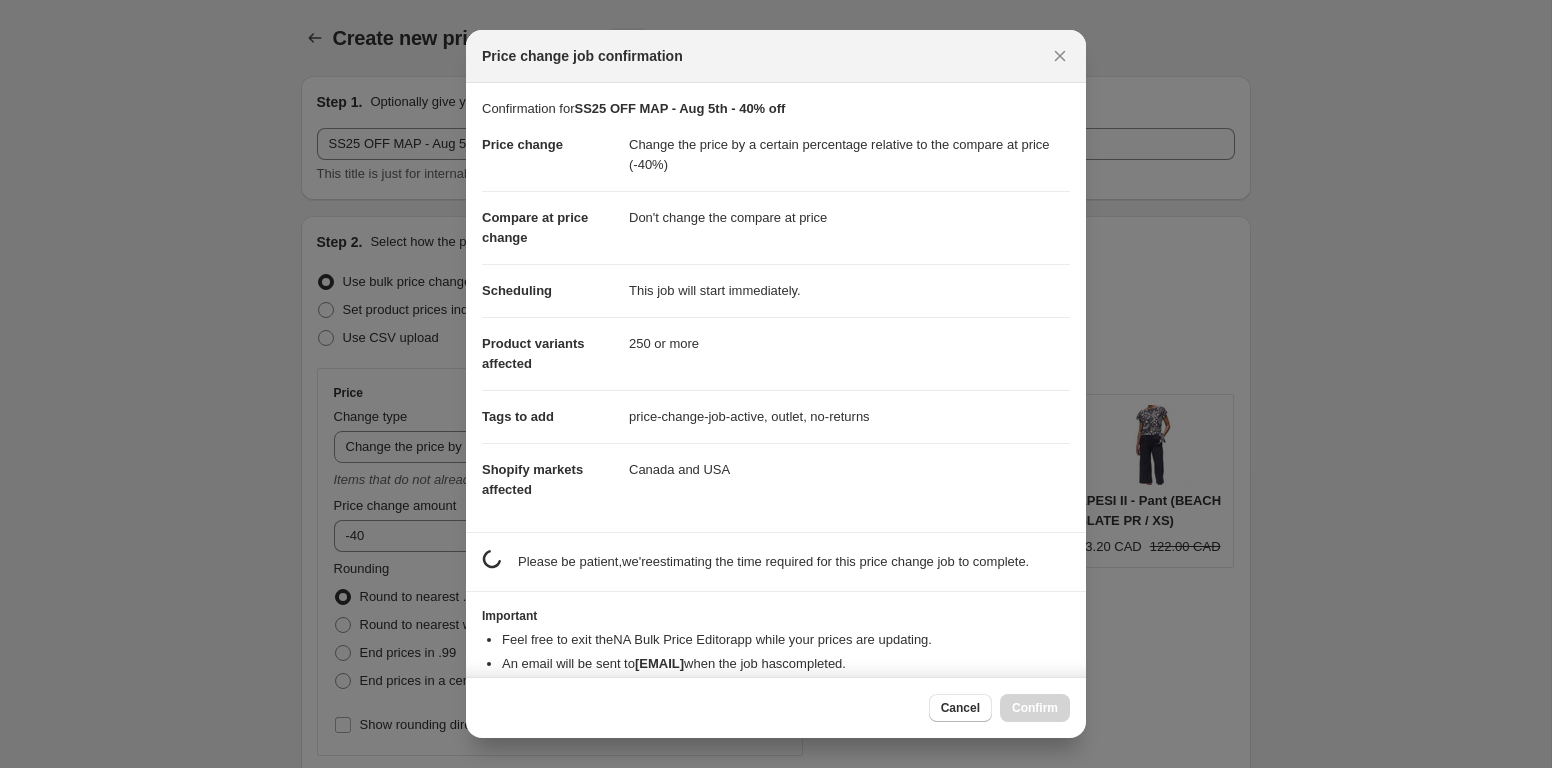 scroll, scrollTop: 0, scrollLeft: 0, axis: both 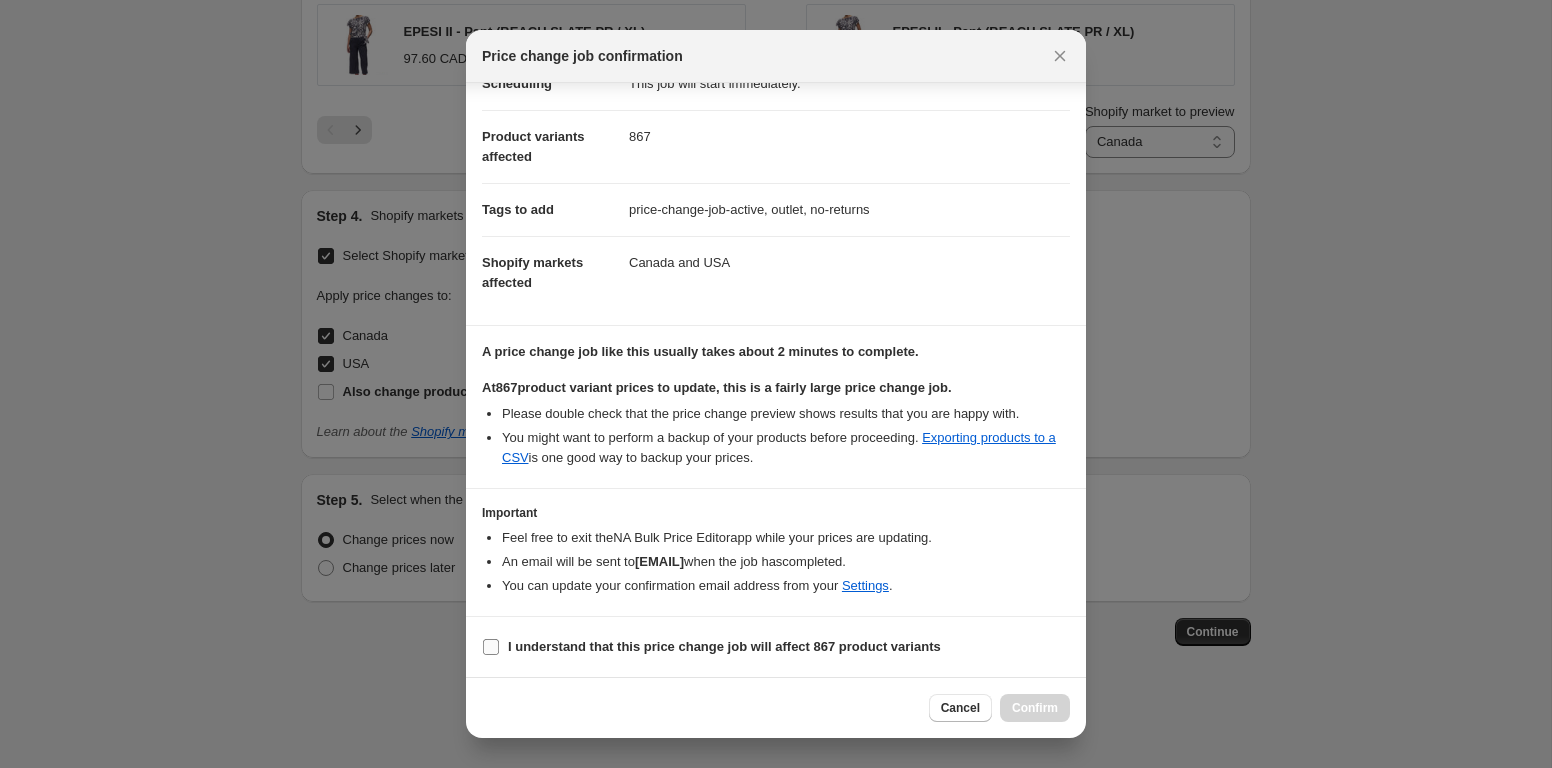 click on "I understand that this price change job will affect 867 product variants" at bounding box center (724, 646) 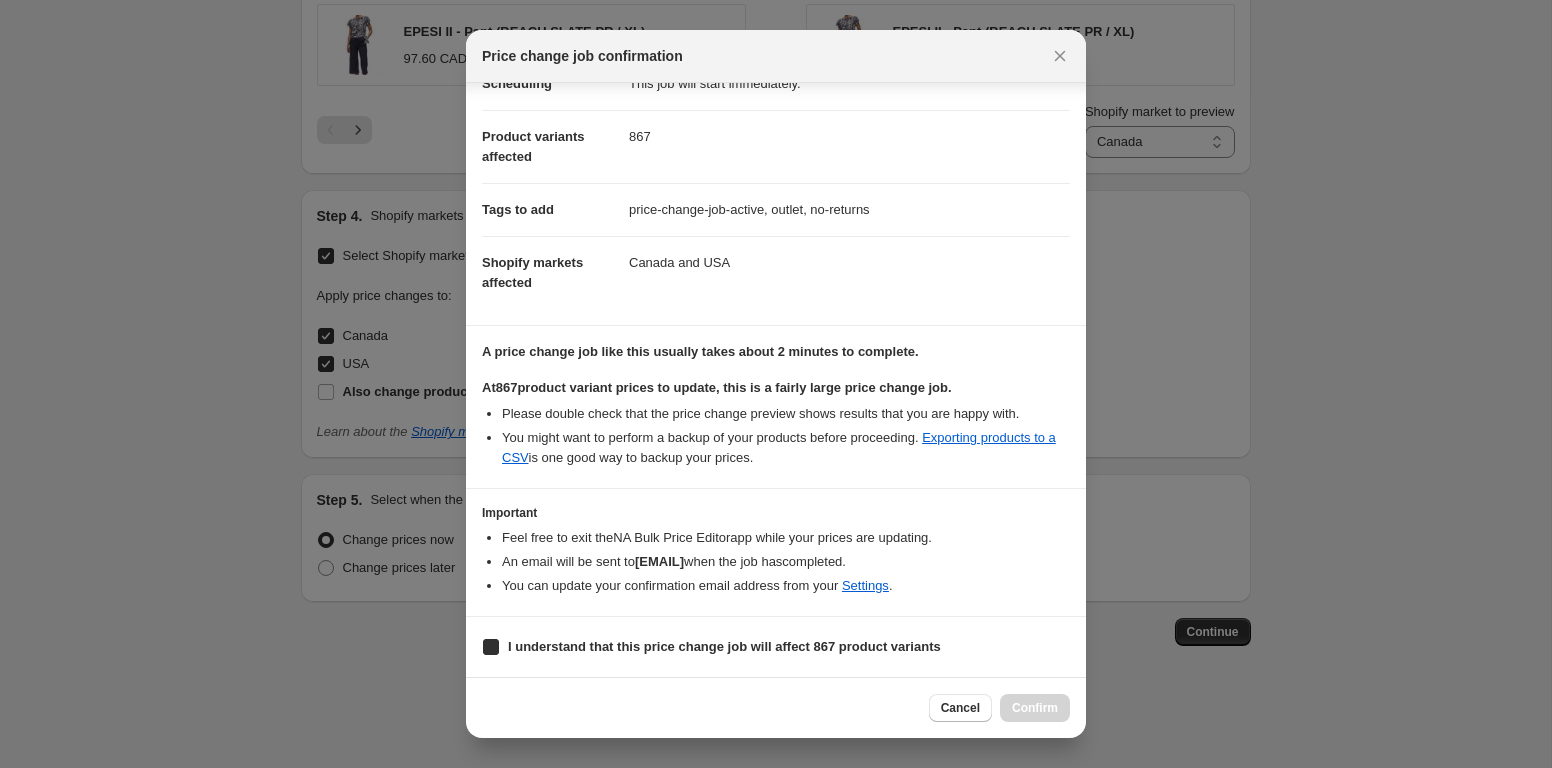 checkbox on "true" 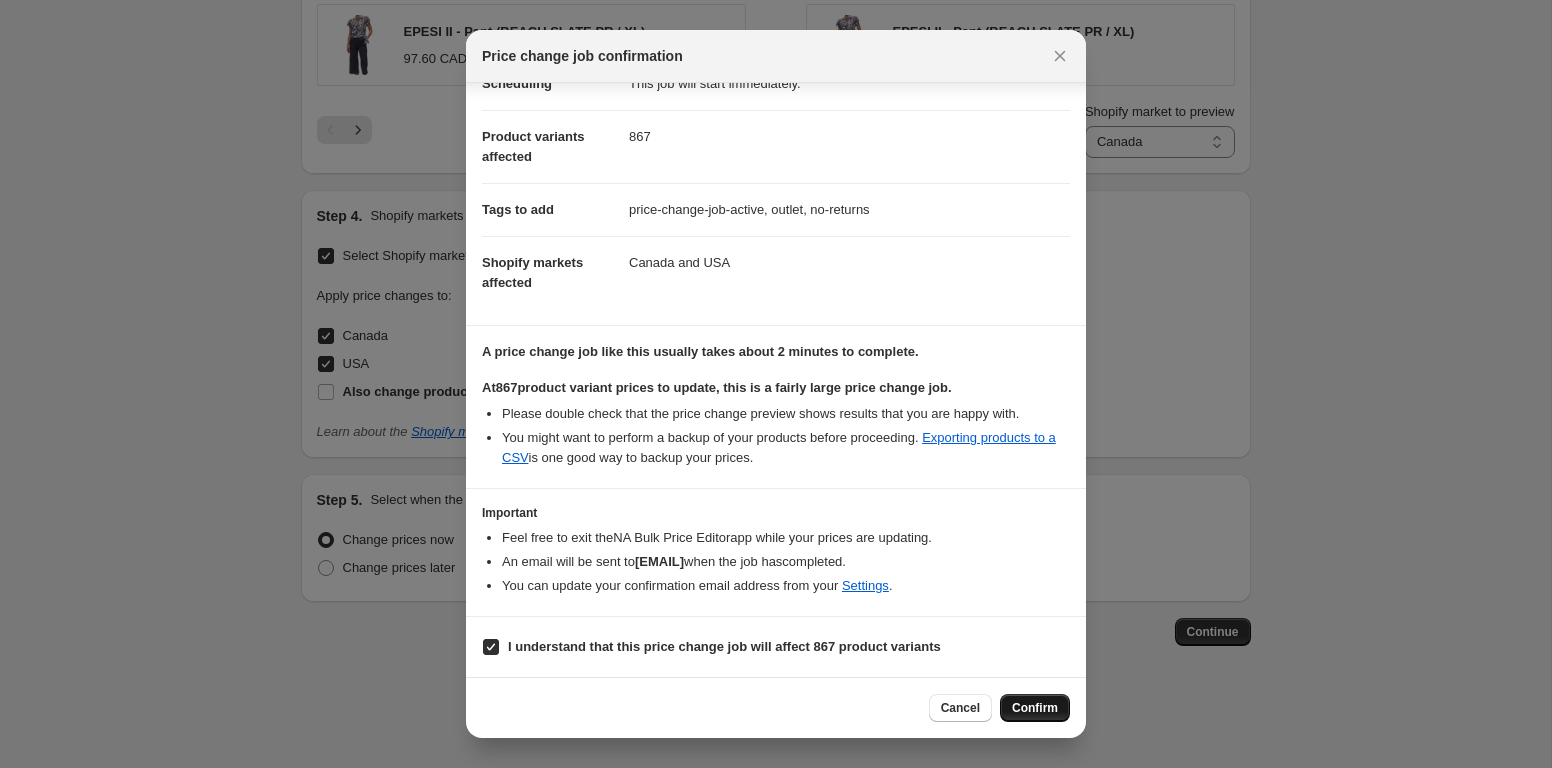 click on "Confirm" at bounding box center (1035, 708) 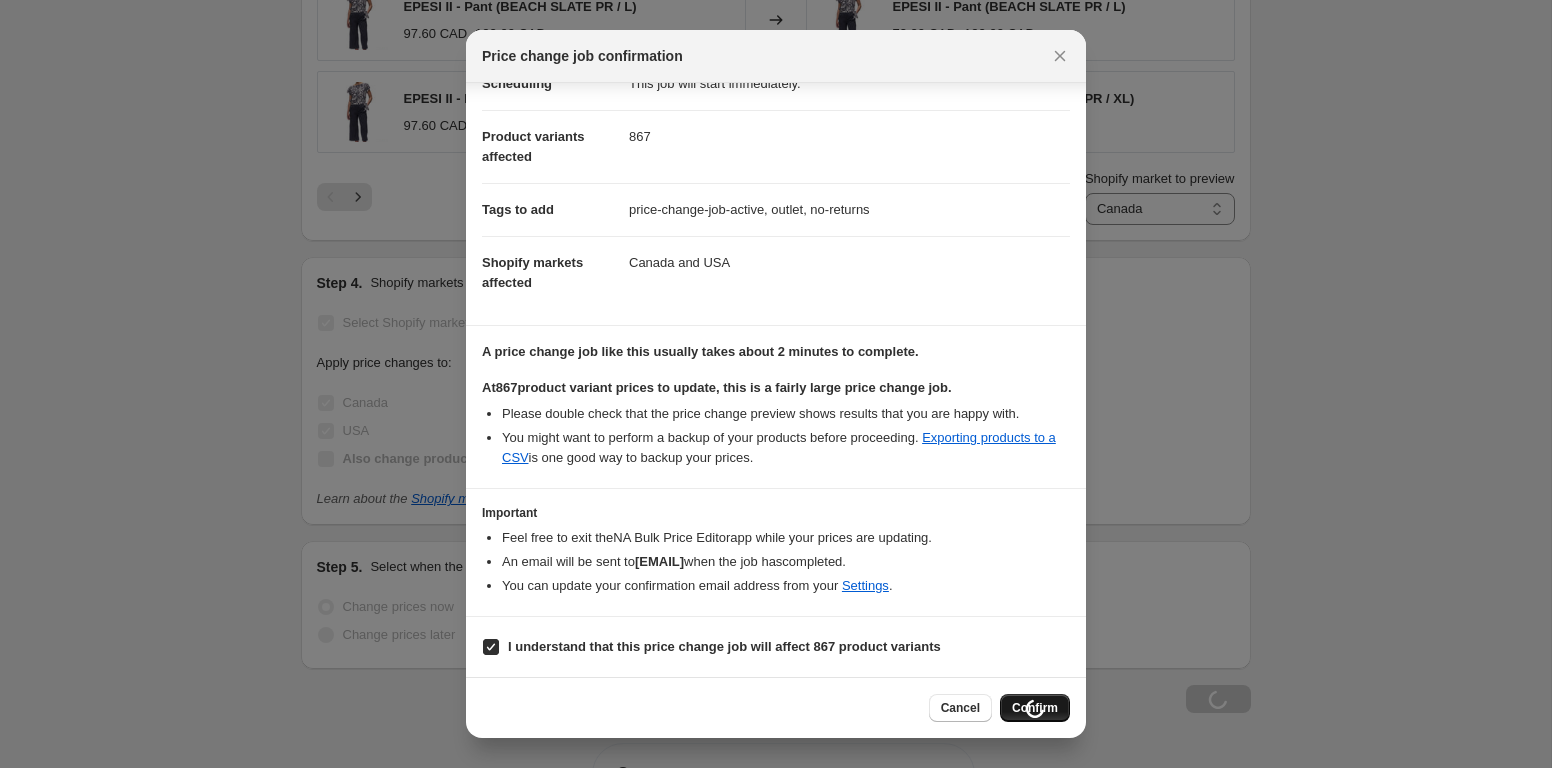 scroll, scrollTop: 2063, scrollLeft: 0, axis: vertical 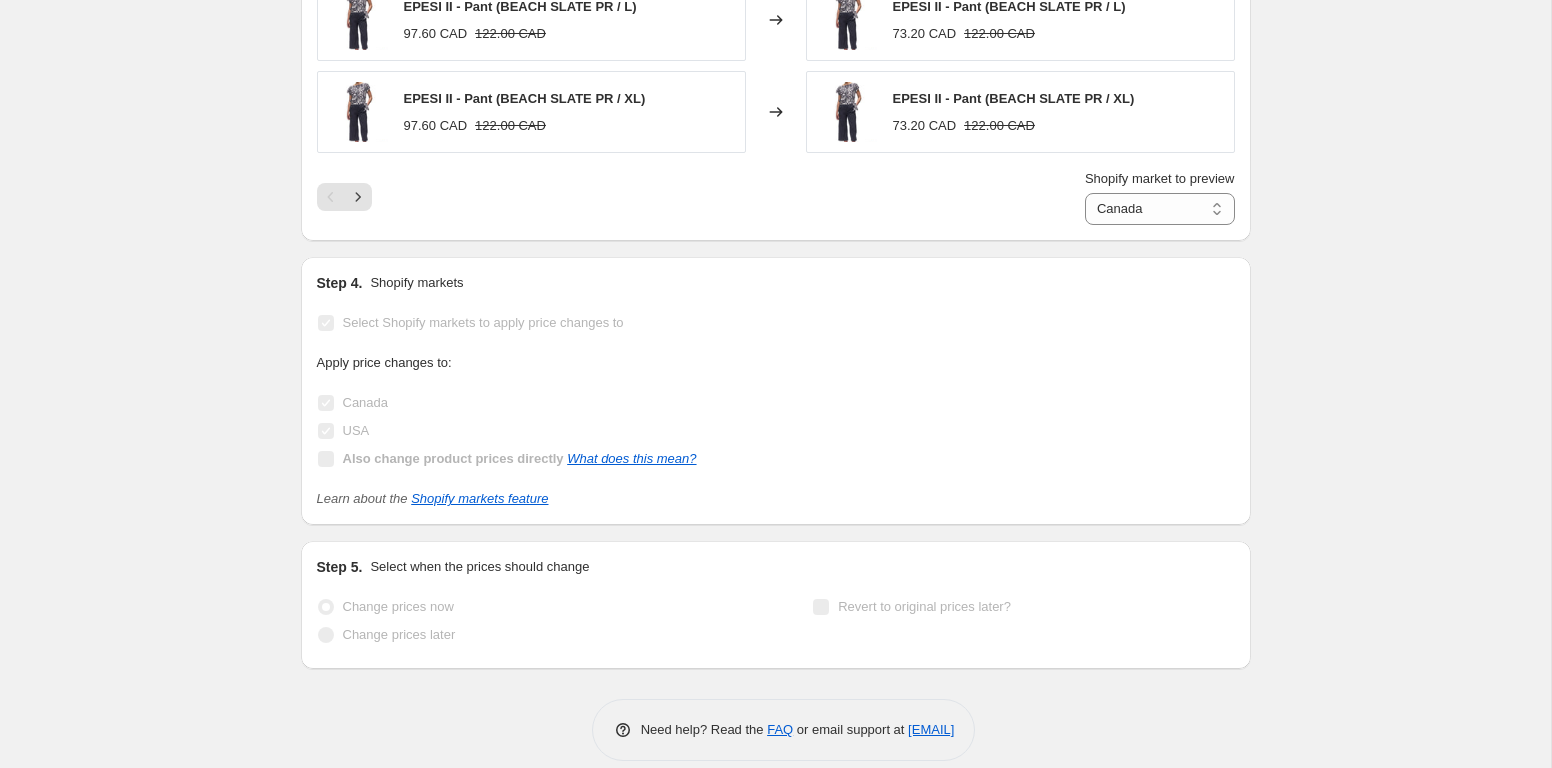 select on "pcap" 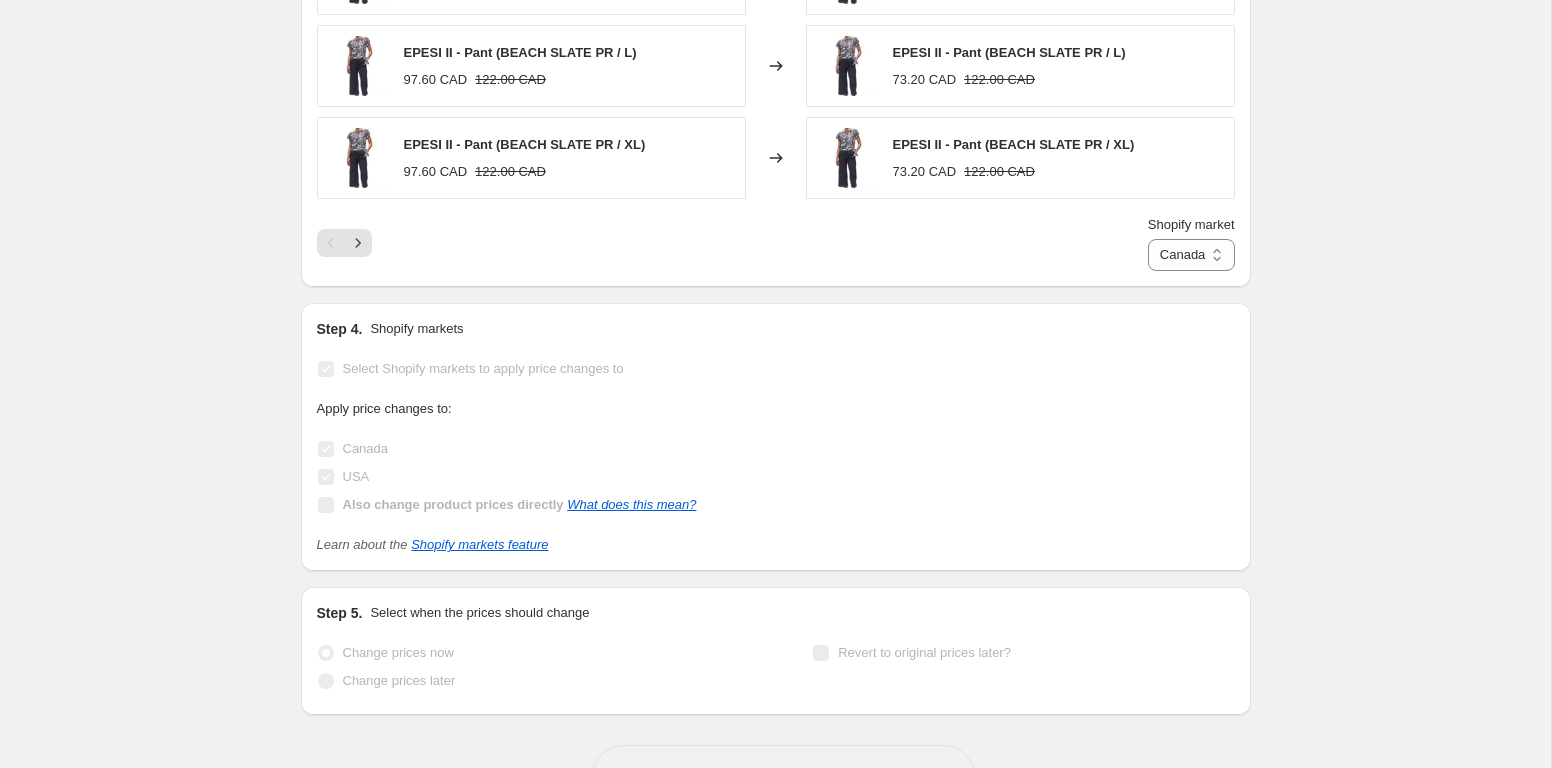 scroll, scrollTop: 0, scrollLeft: 0, axis: both 